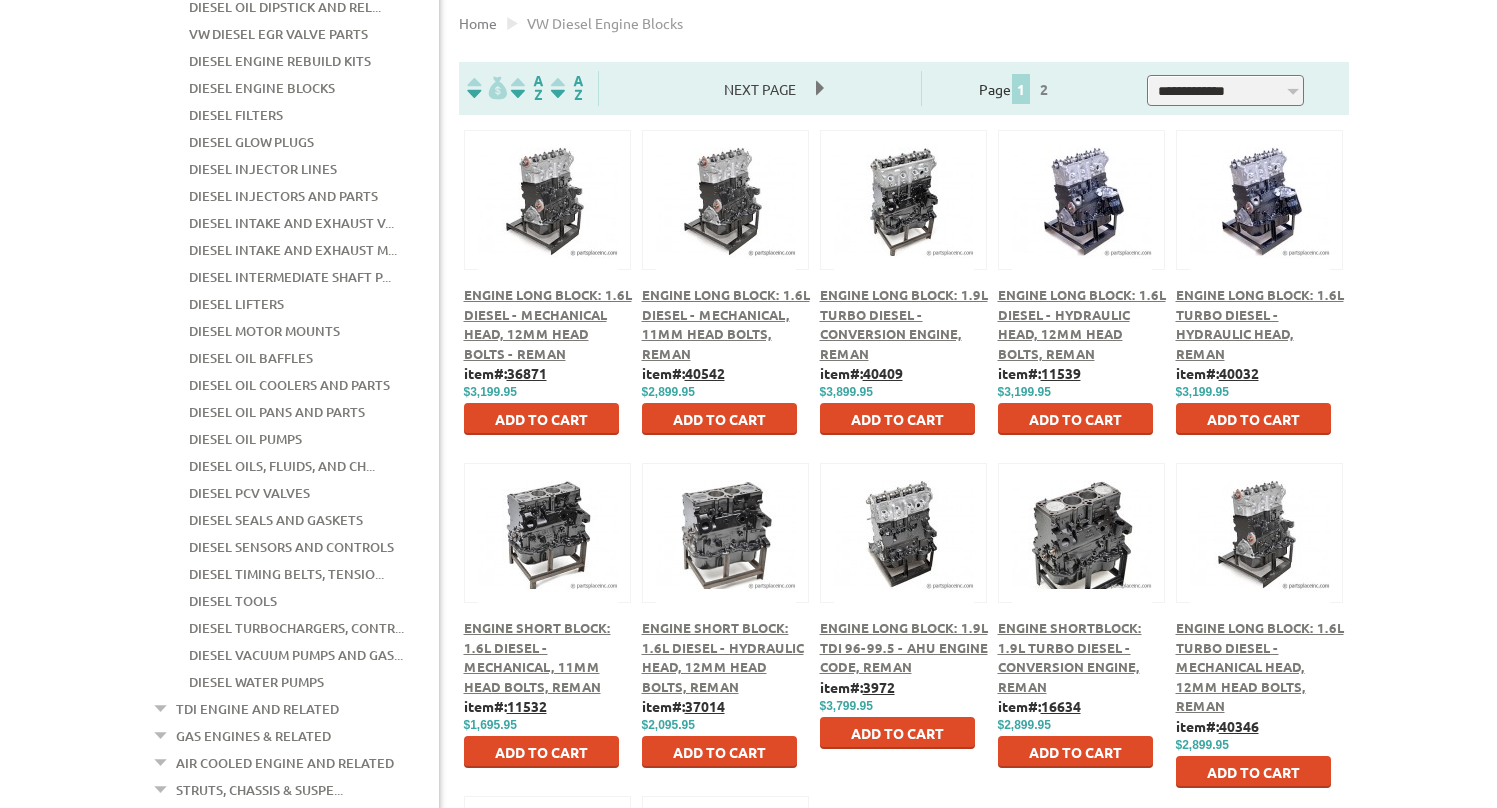 scroll, scrollTop: 510, scrollLeft: 0, axis: vertical 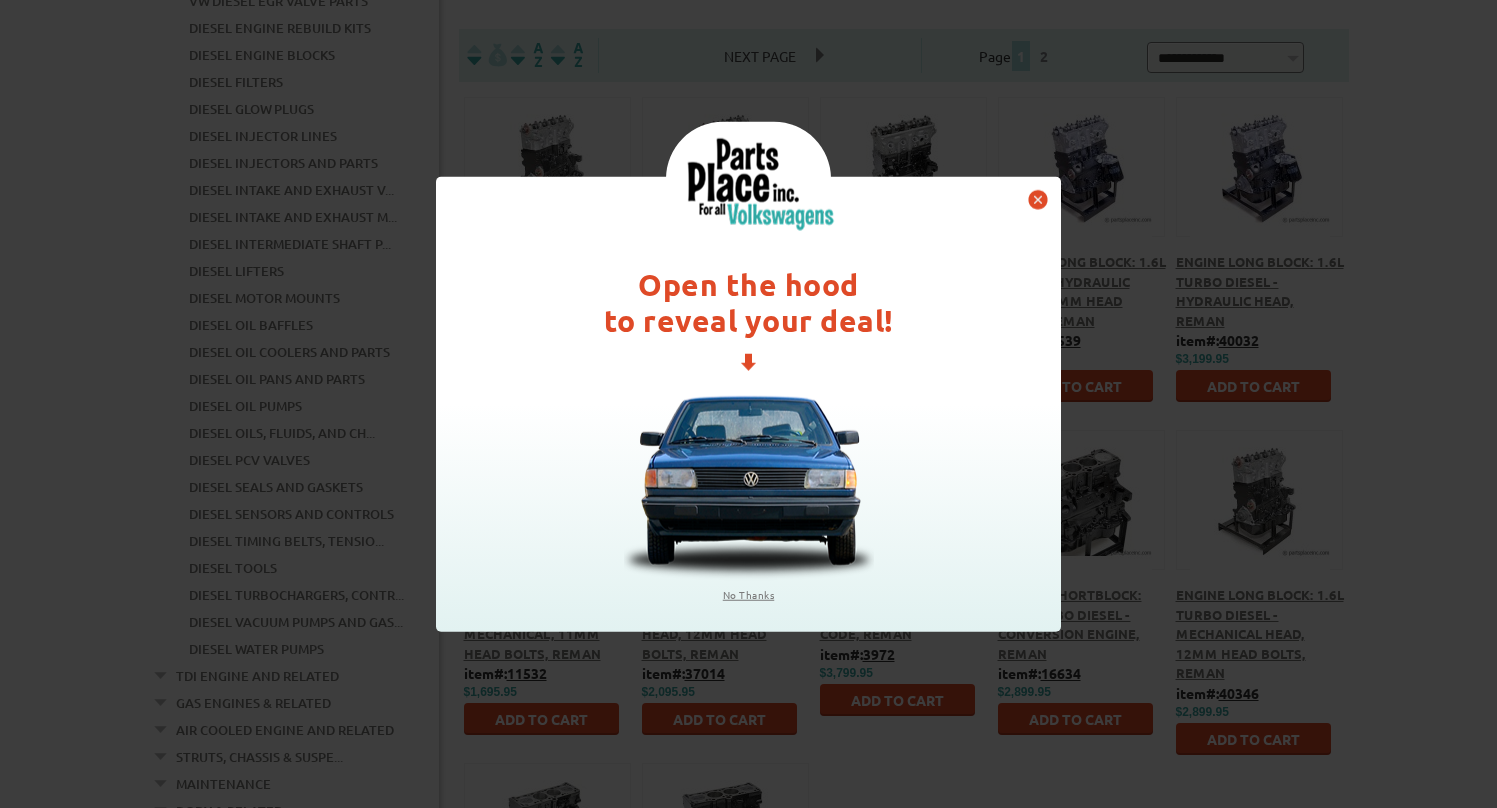 click at bounding box center [1038, 200] 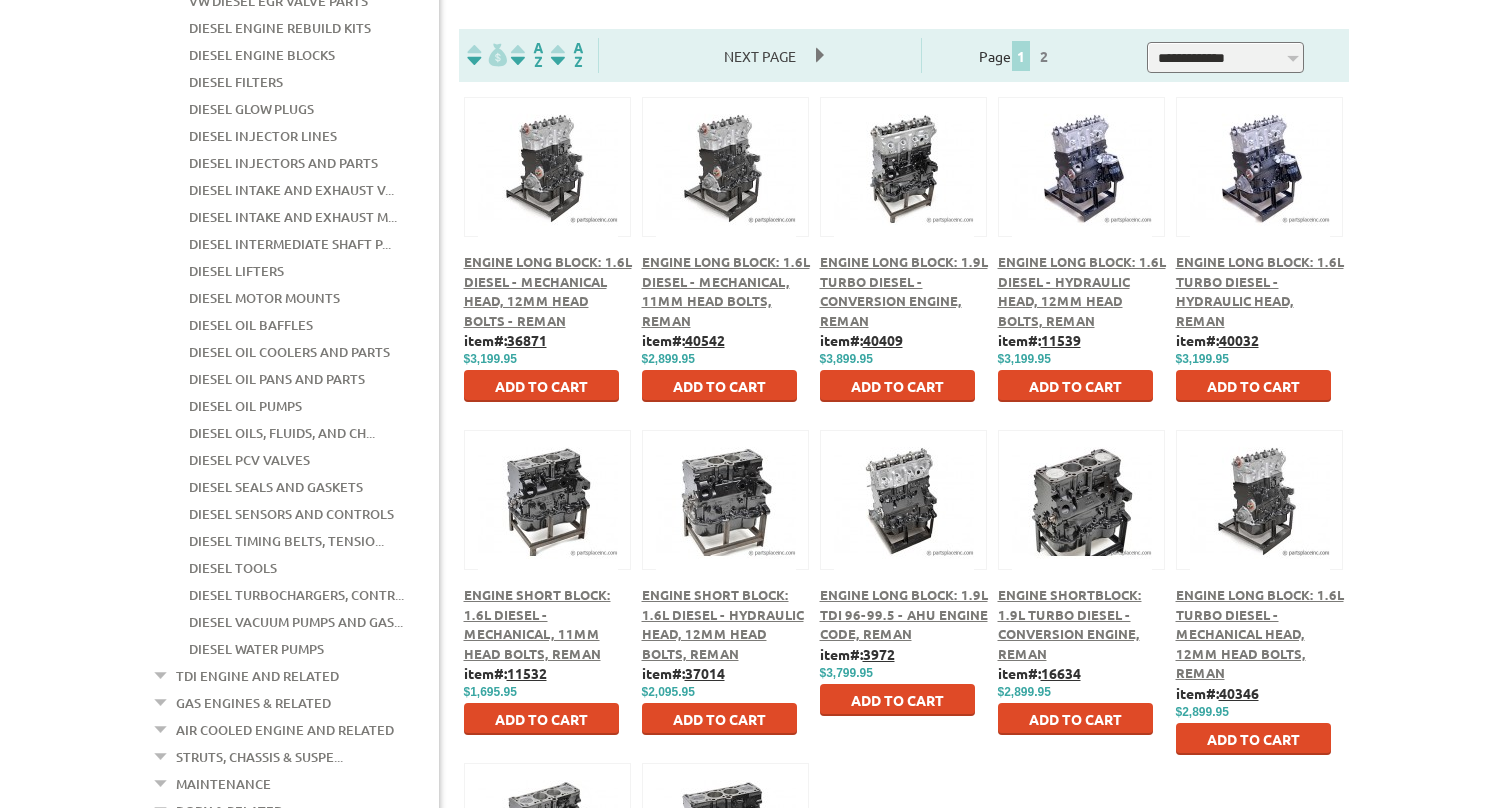 scroll, scrollTop: 561, scrollLeft: 0, axis: vertical 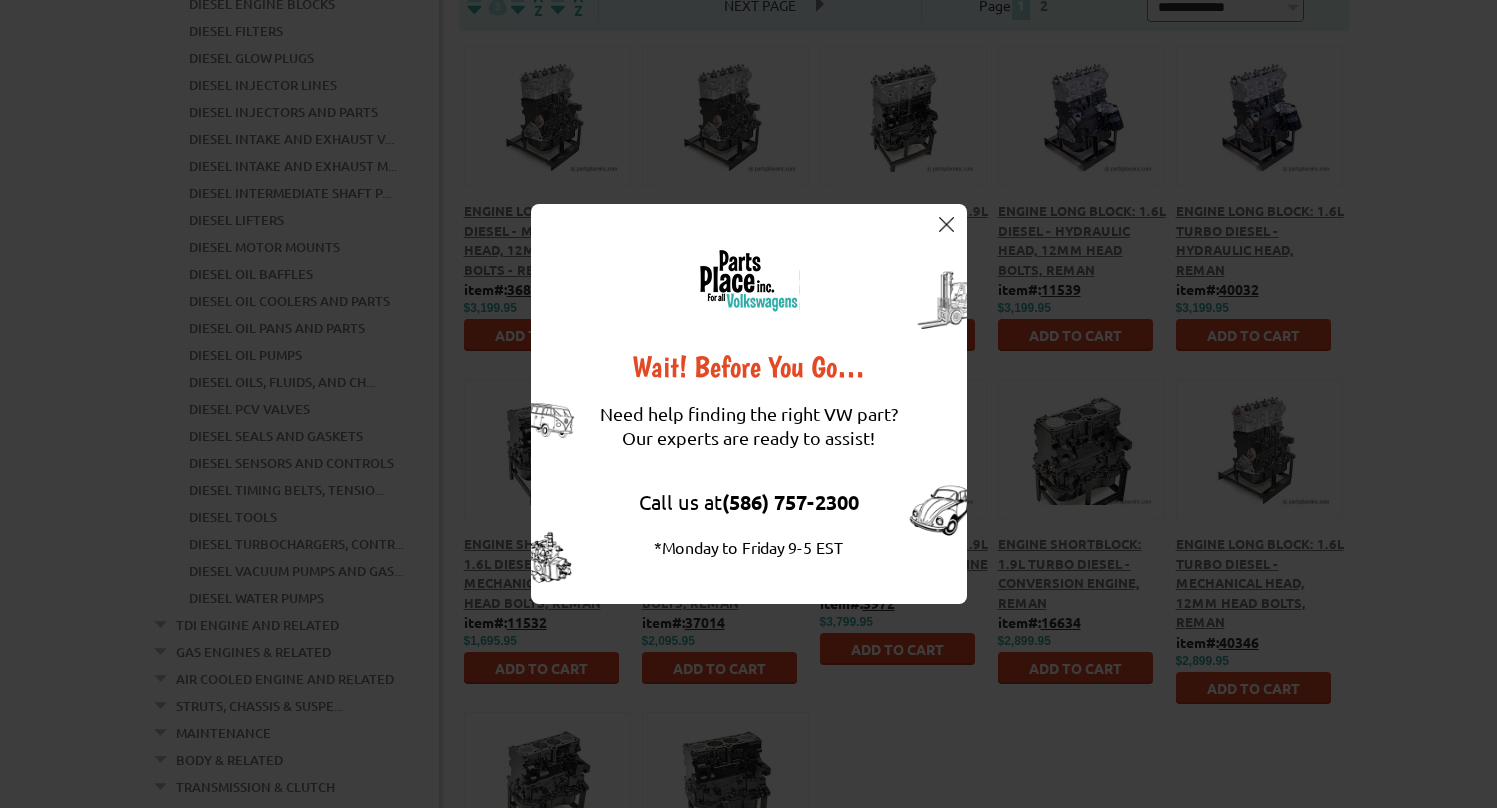click on "Wait! Before You Go…    Need help finding the right VW part?   Our experts are ready to assist!       Call us at  (586) 757-2300        *Monday to Friday 9-5 EST" at bounding box center [749, 404] 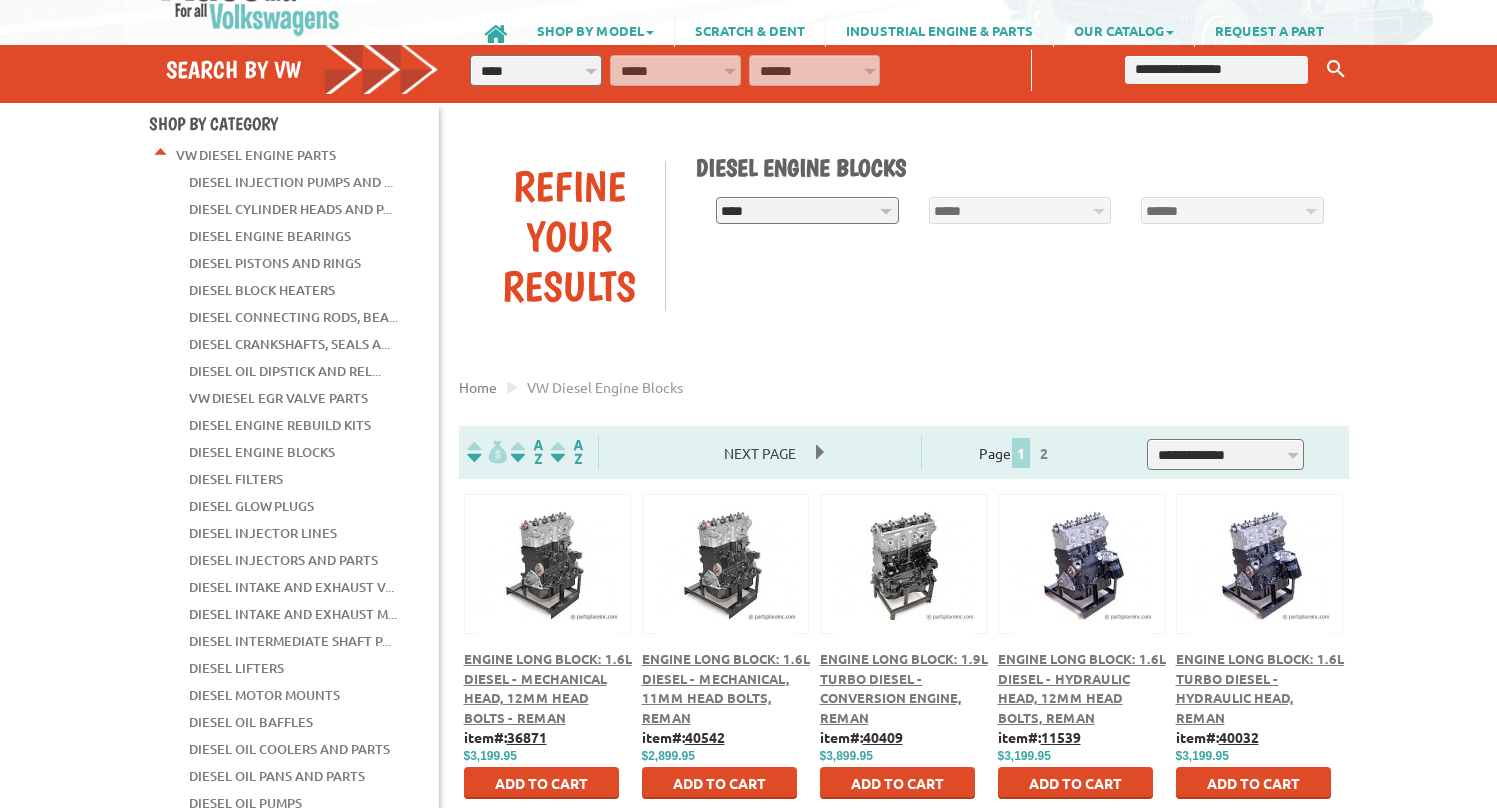 scroll, scrollTop: 204, scrollLeft: 0, axis: vertical 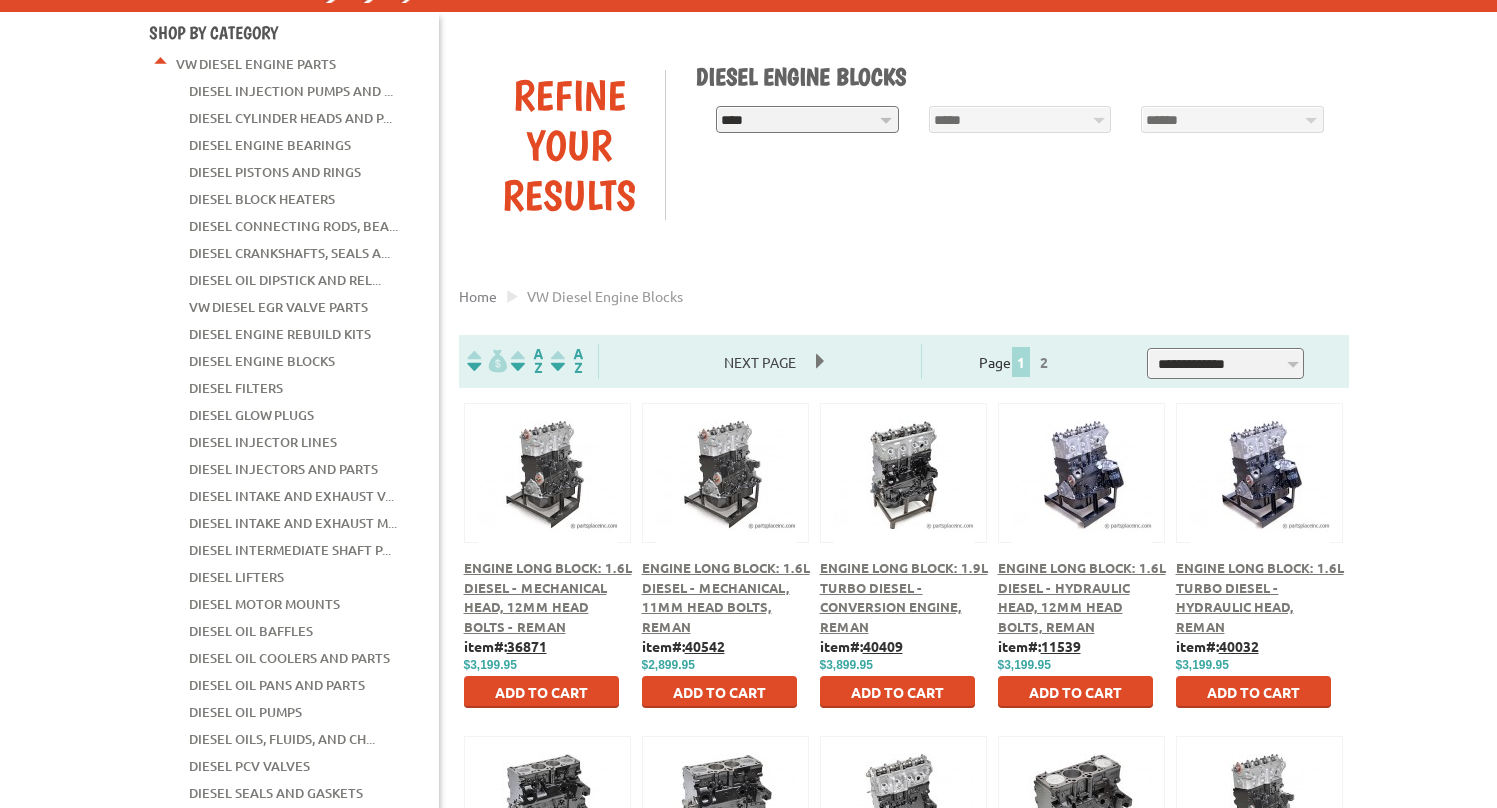 click on "**********" at bounding box center [807, 119] 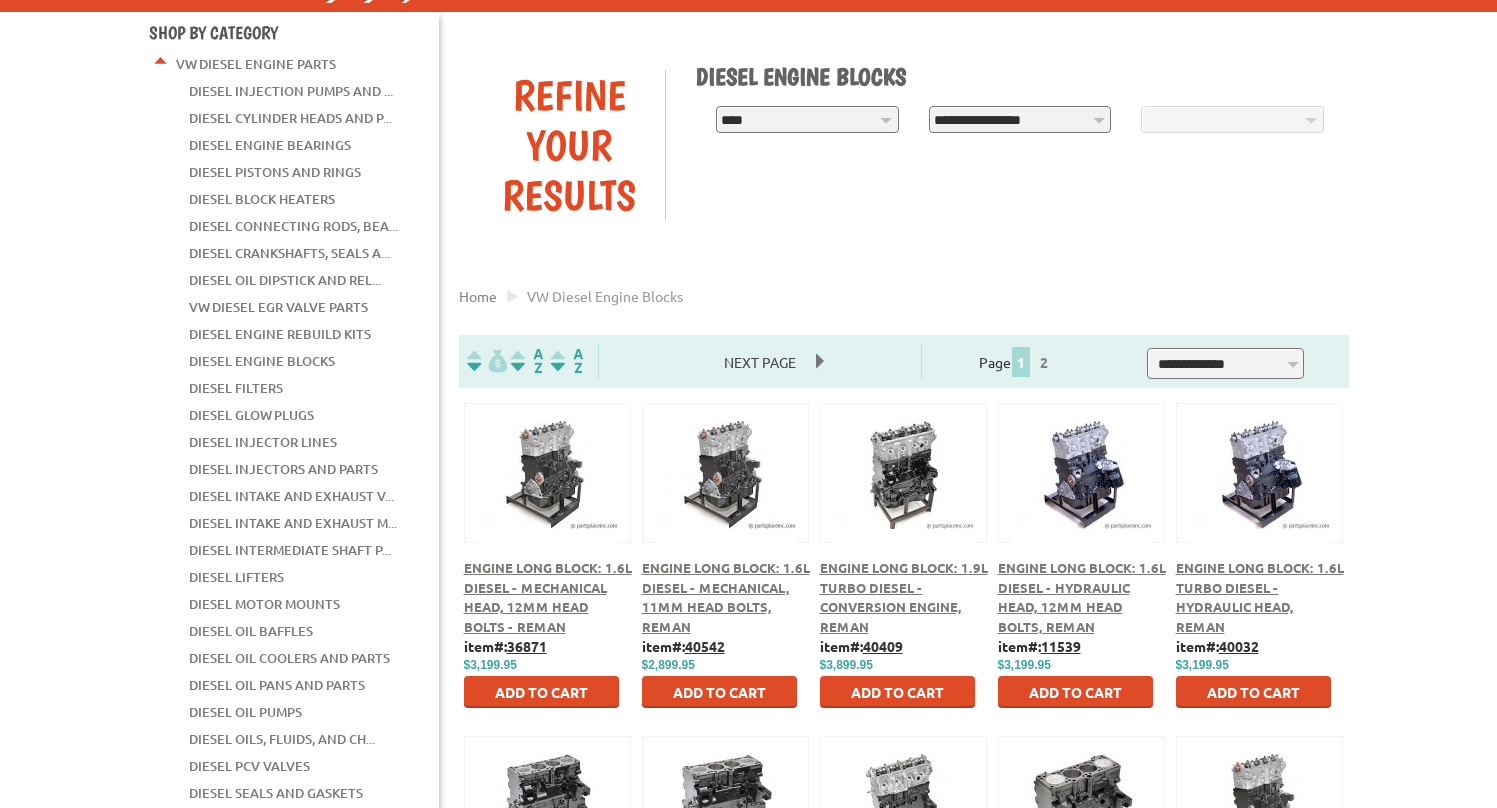 click on "**********" at bounding box center (1020, 119) 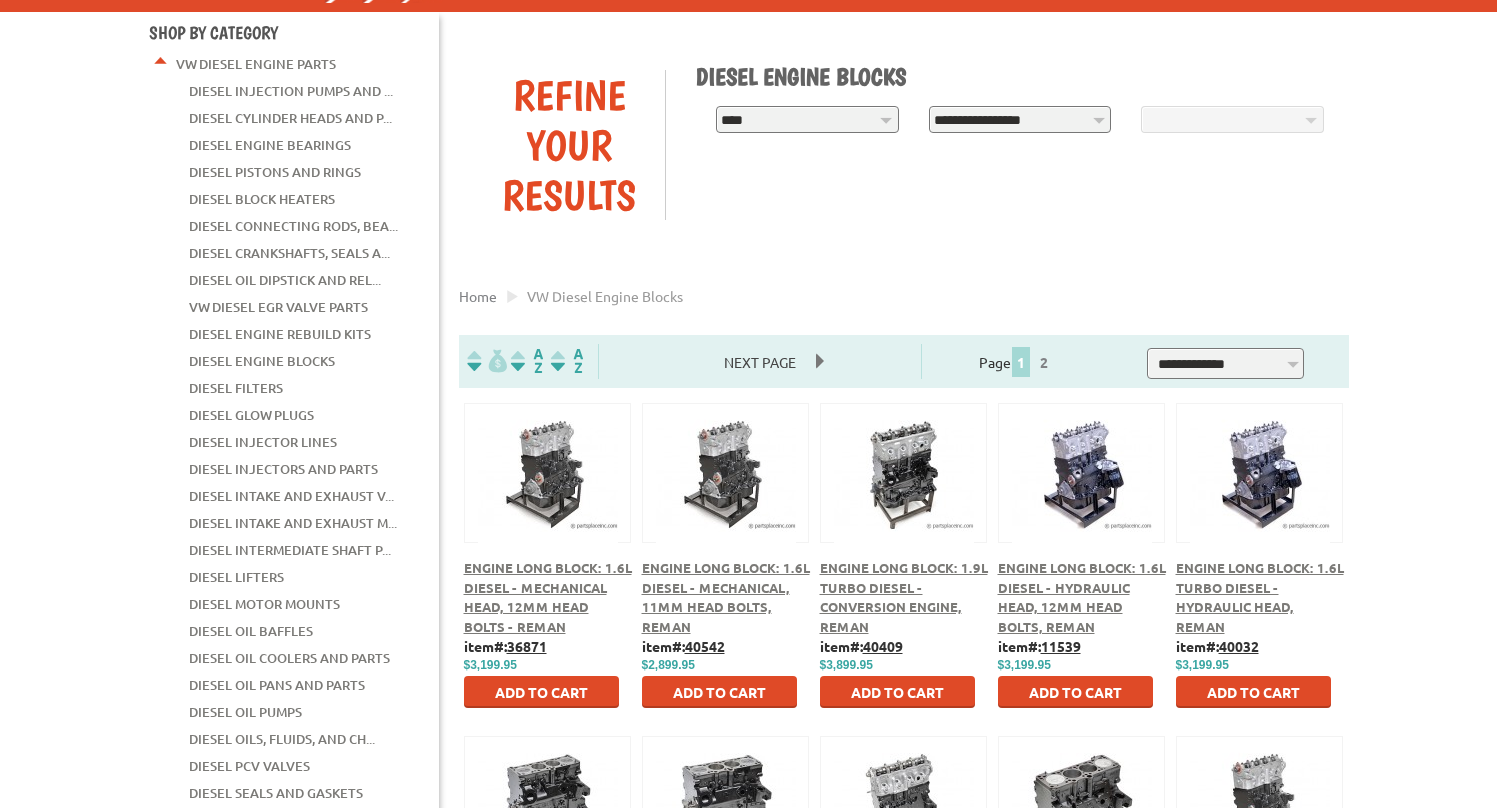 click on "**********" at bounding box center (1020, 119) 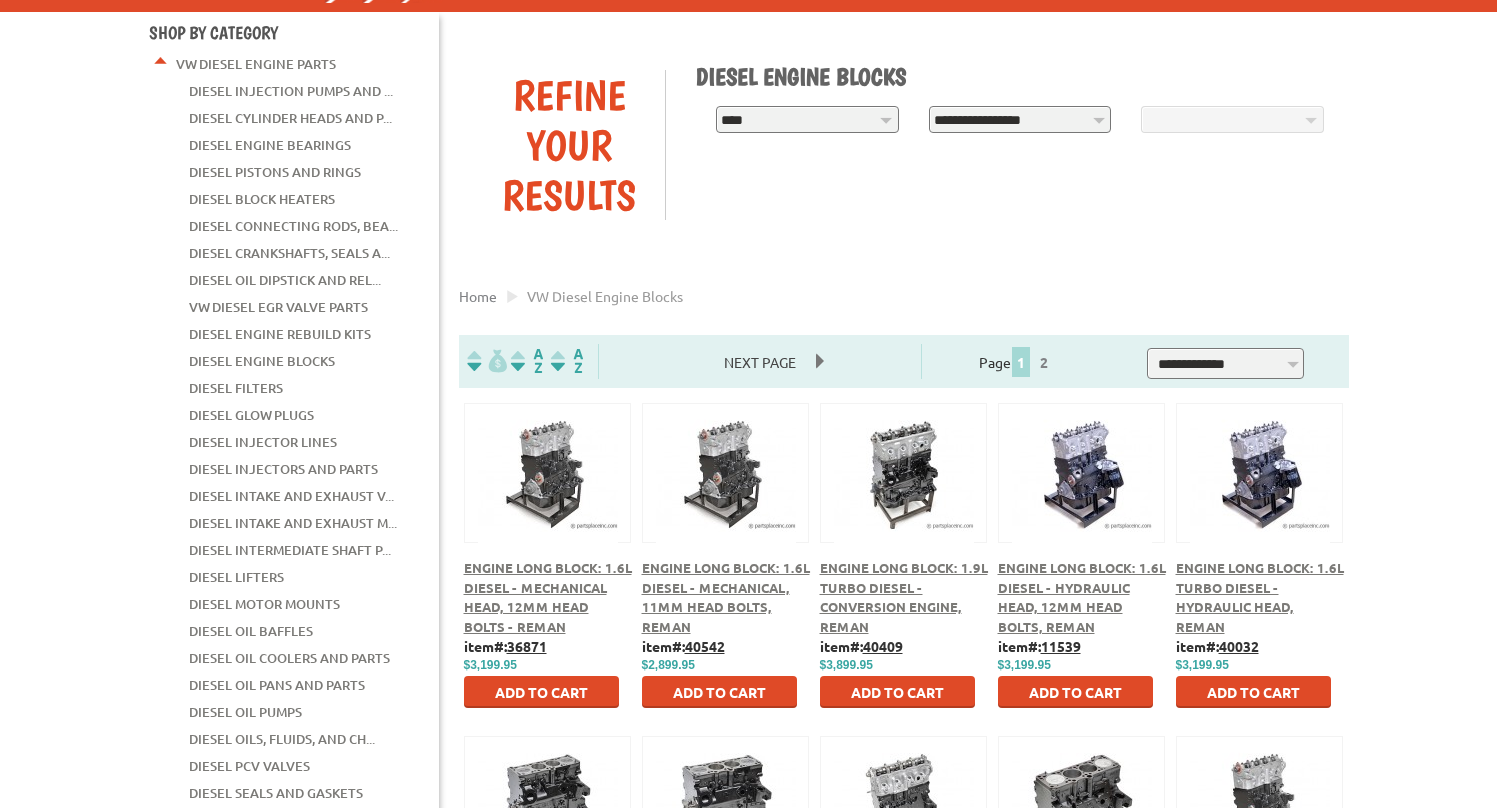 select on "*********" 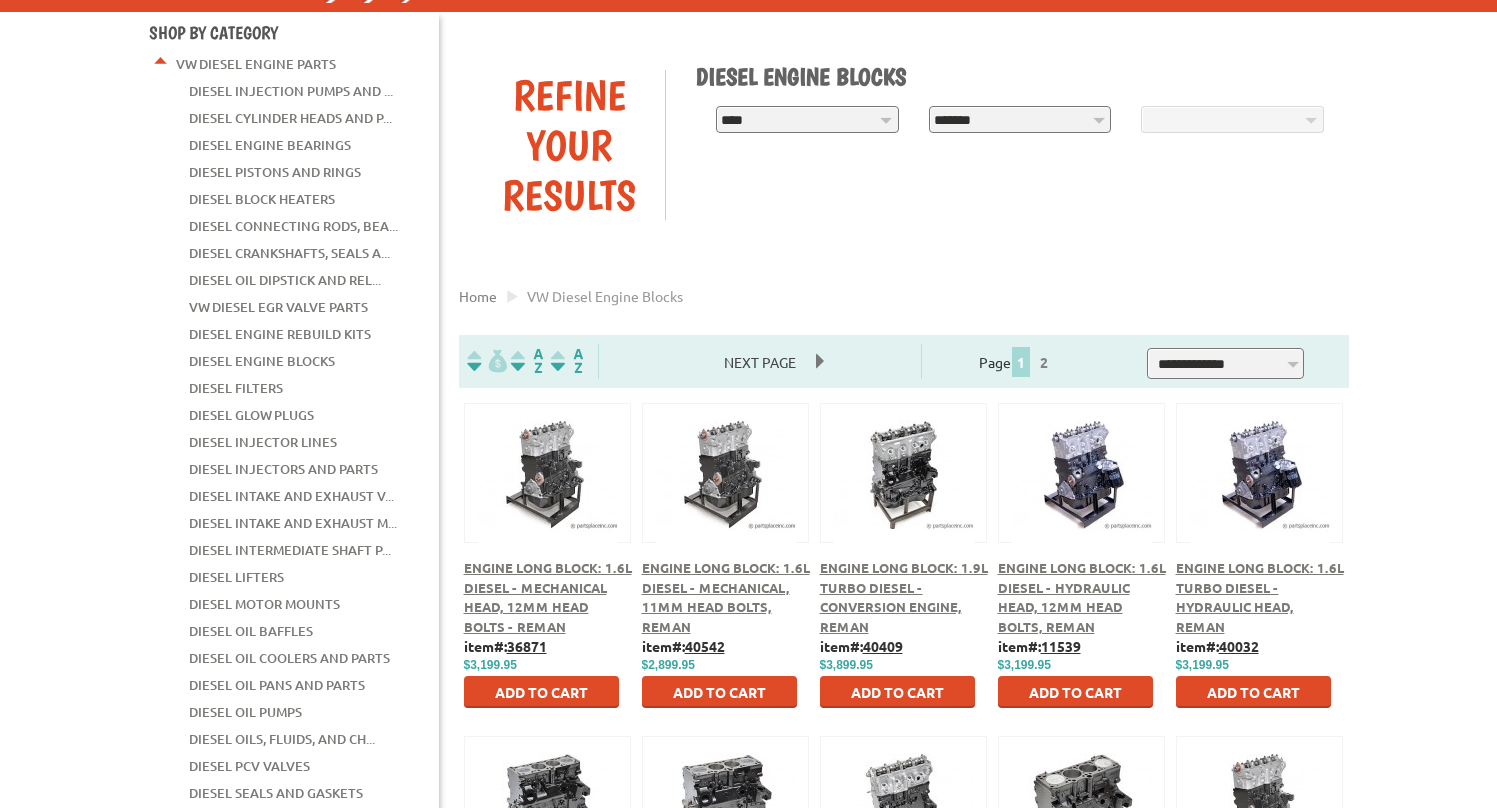 select on "*********" 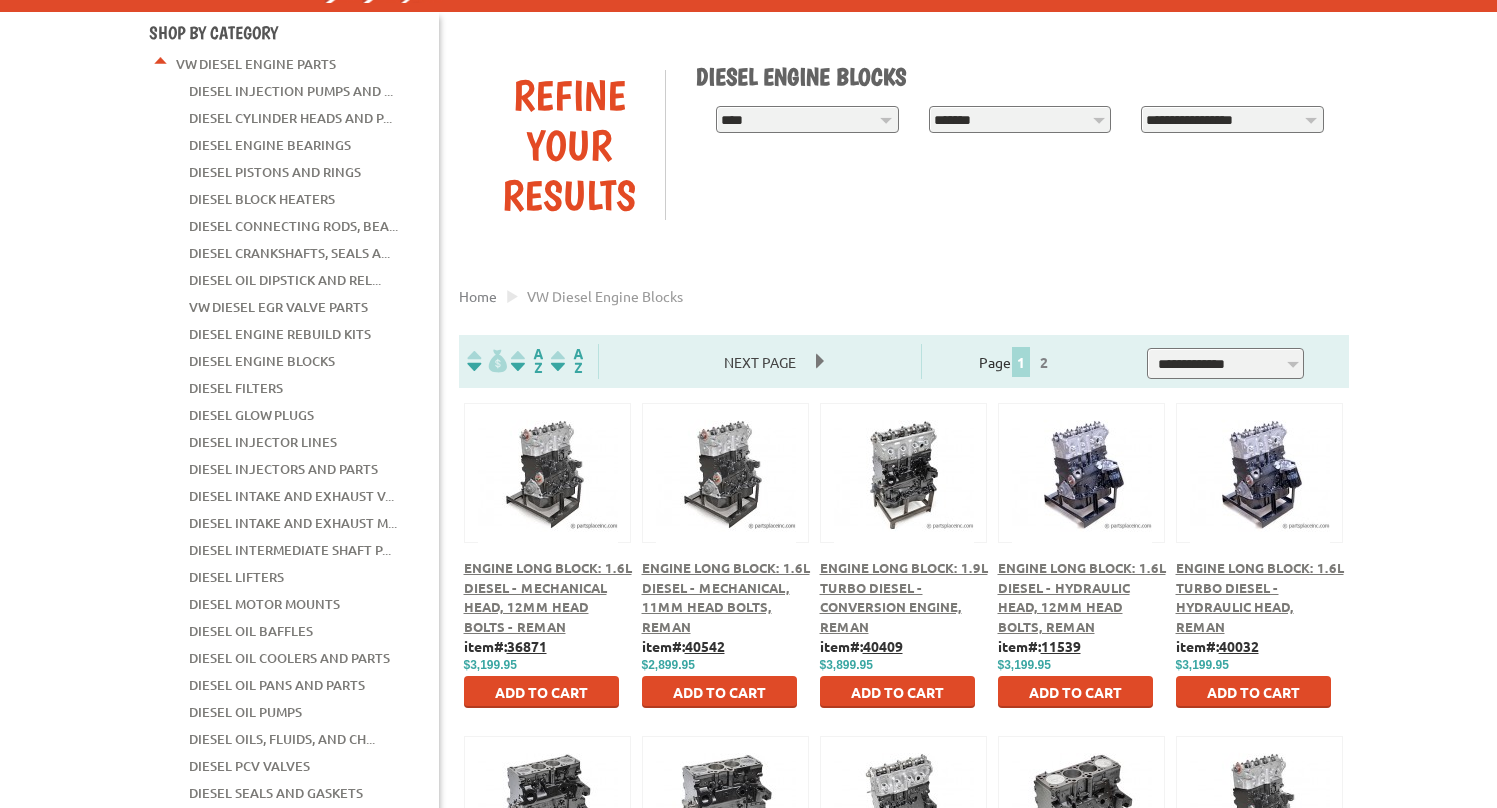 click on "**********" at bounding box center [1015, 89] 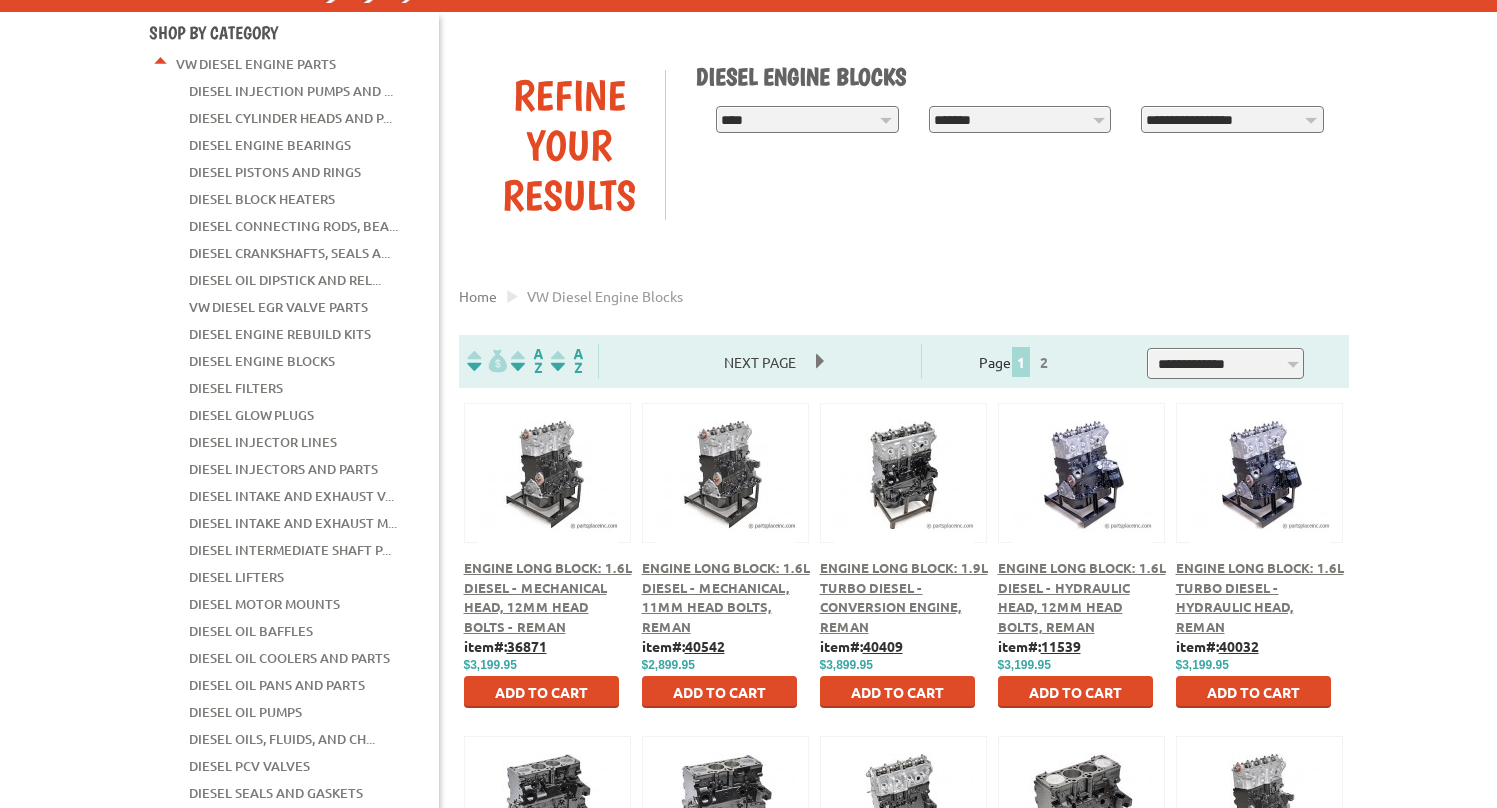 click on "**********" at bounding box center (1232, 119) 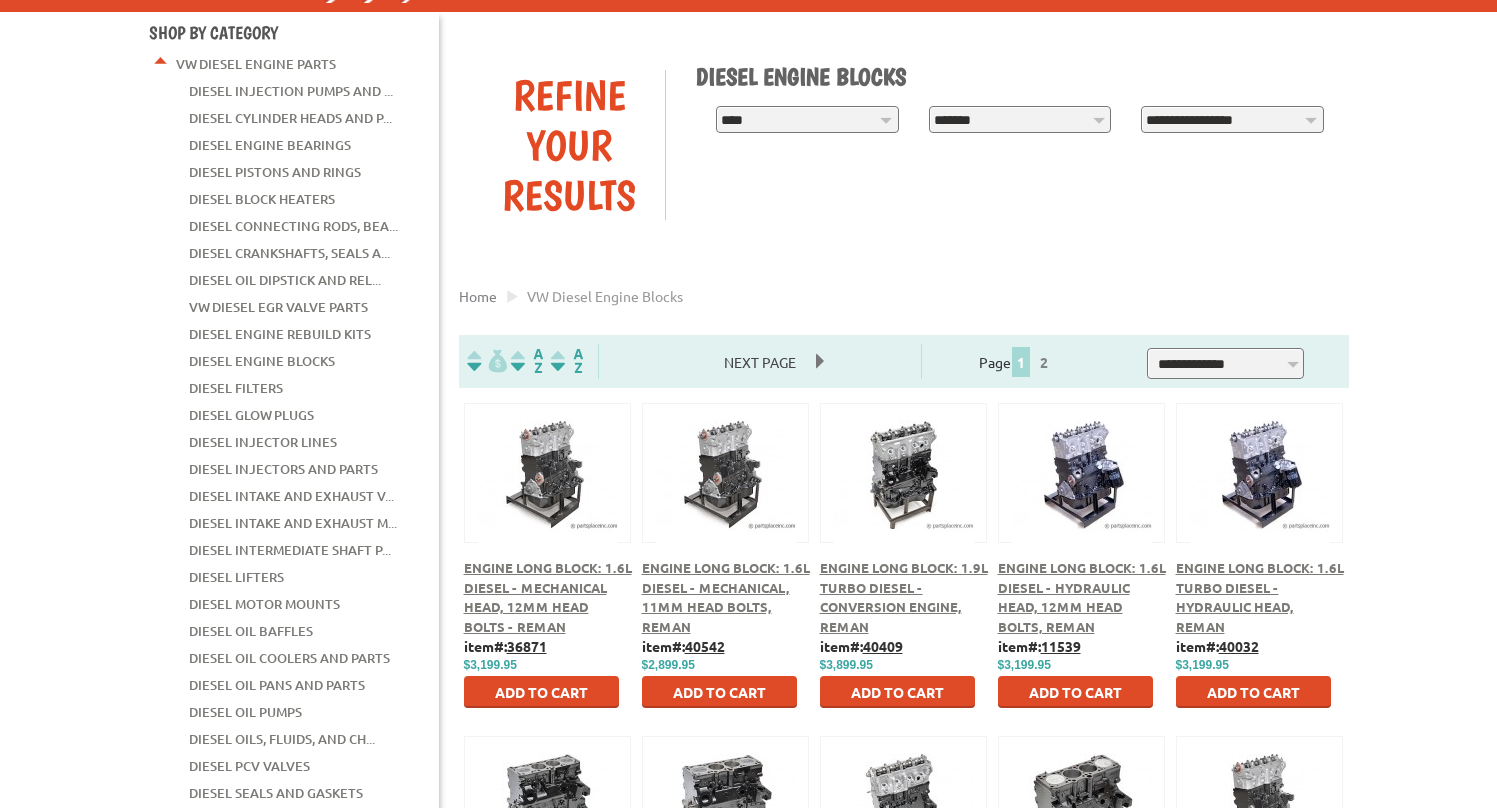 click on "**********" at bounding box center [1020, 119] 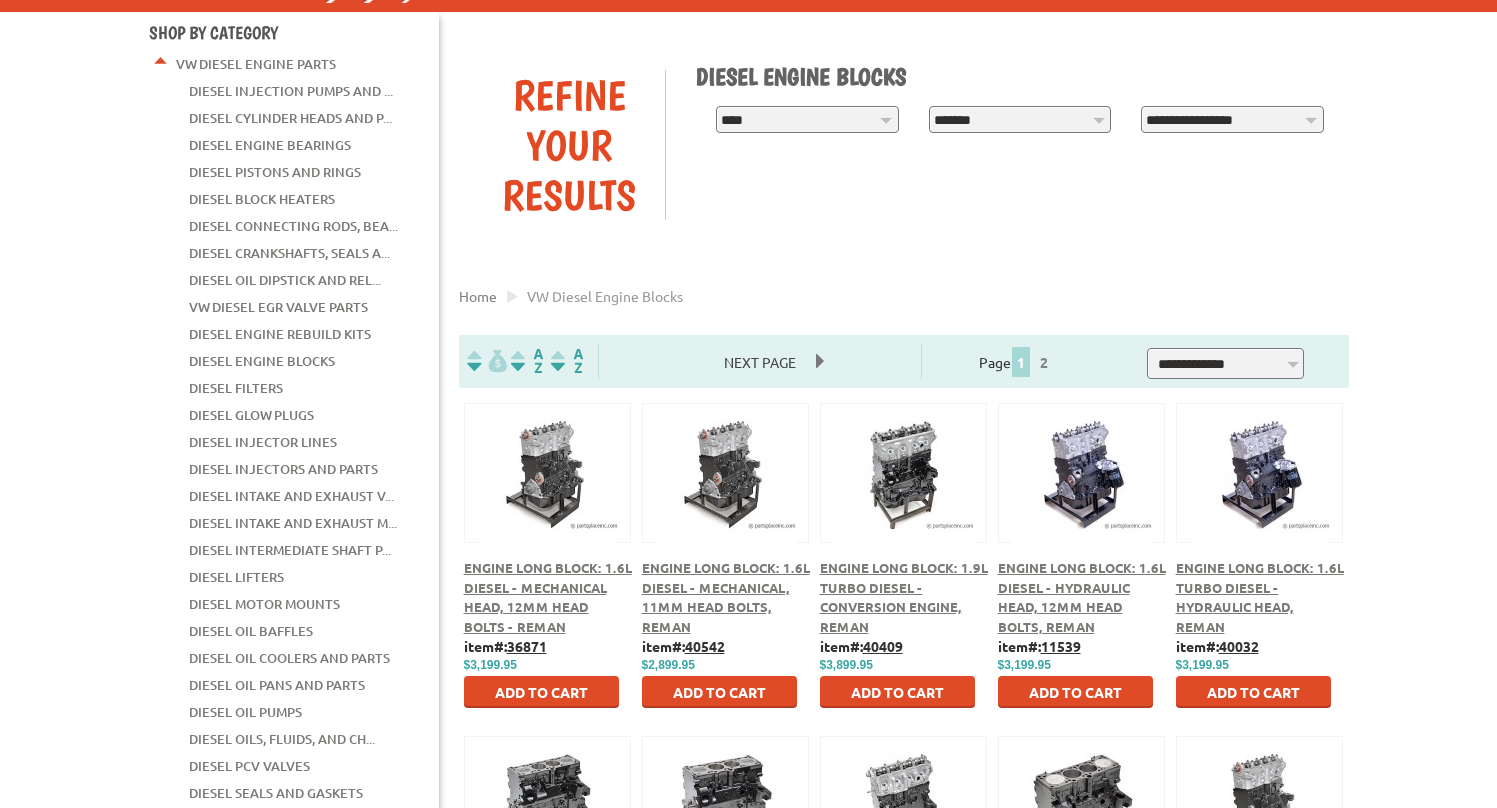 click on "**********" at bounding box center (1020, 119) 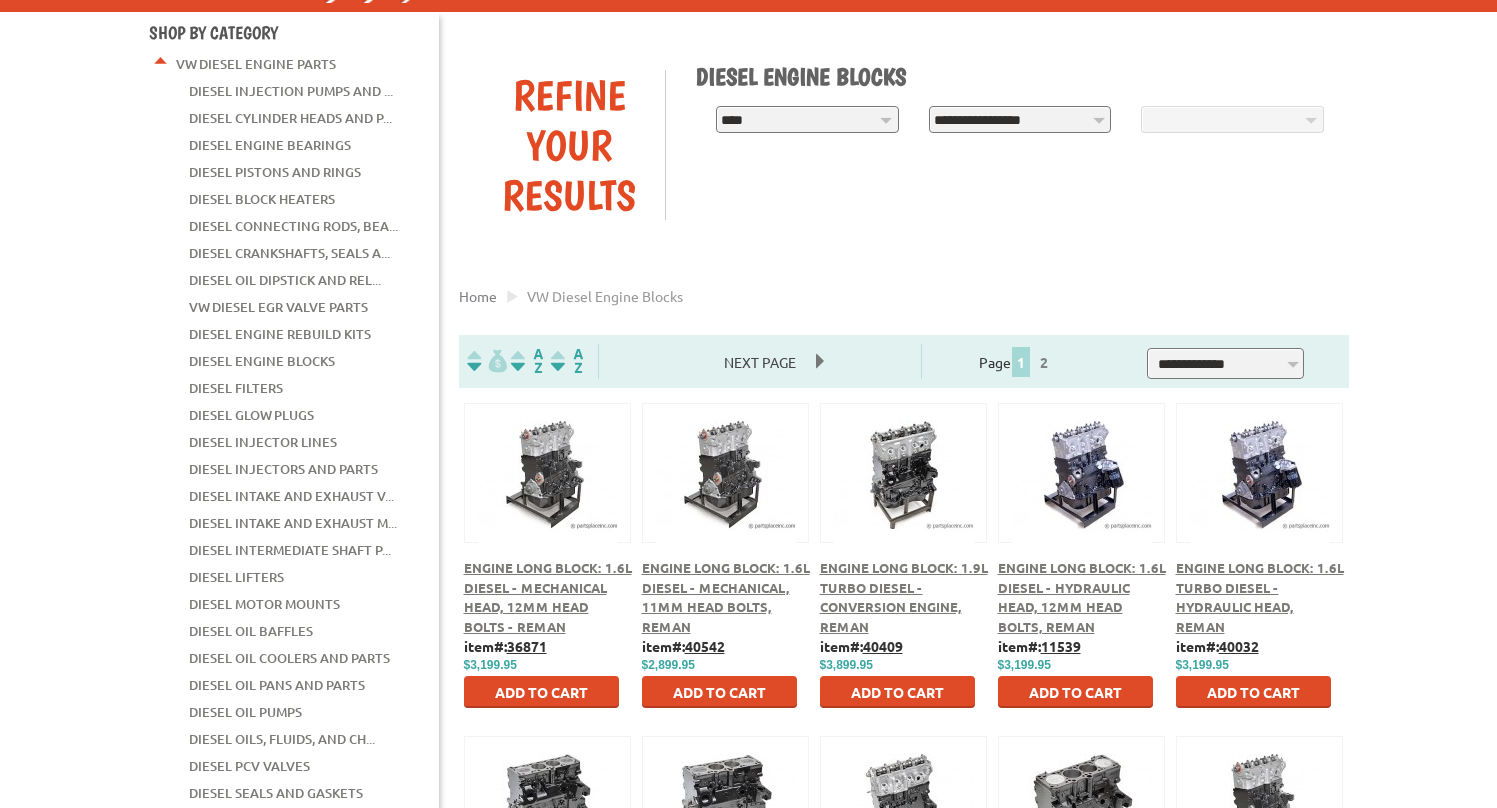 click on "**********" at bounding box center [1015, 89] 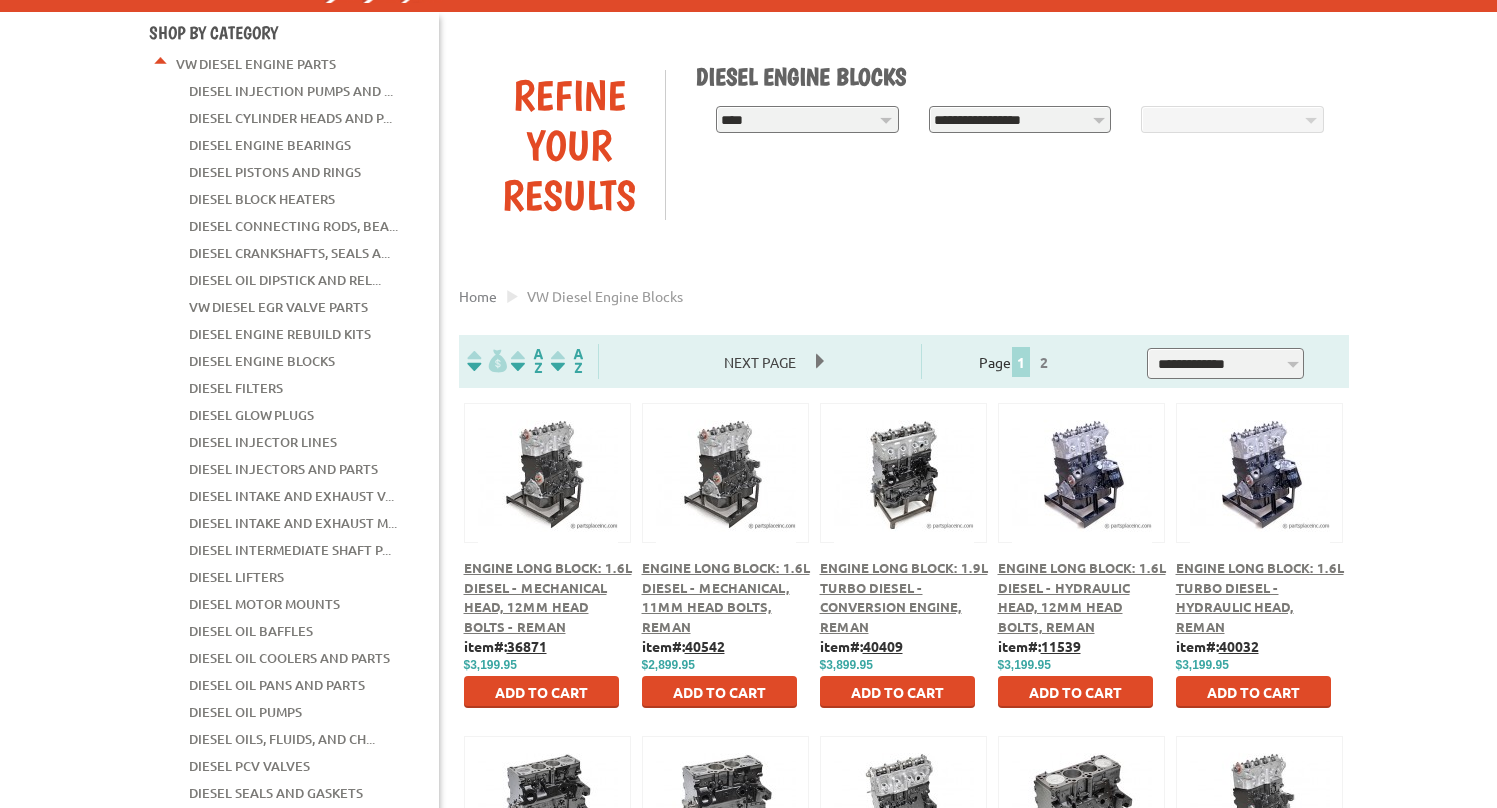click on "**********" at bounding box center [1020, 119] 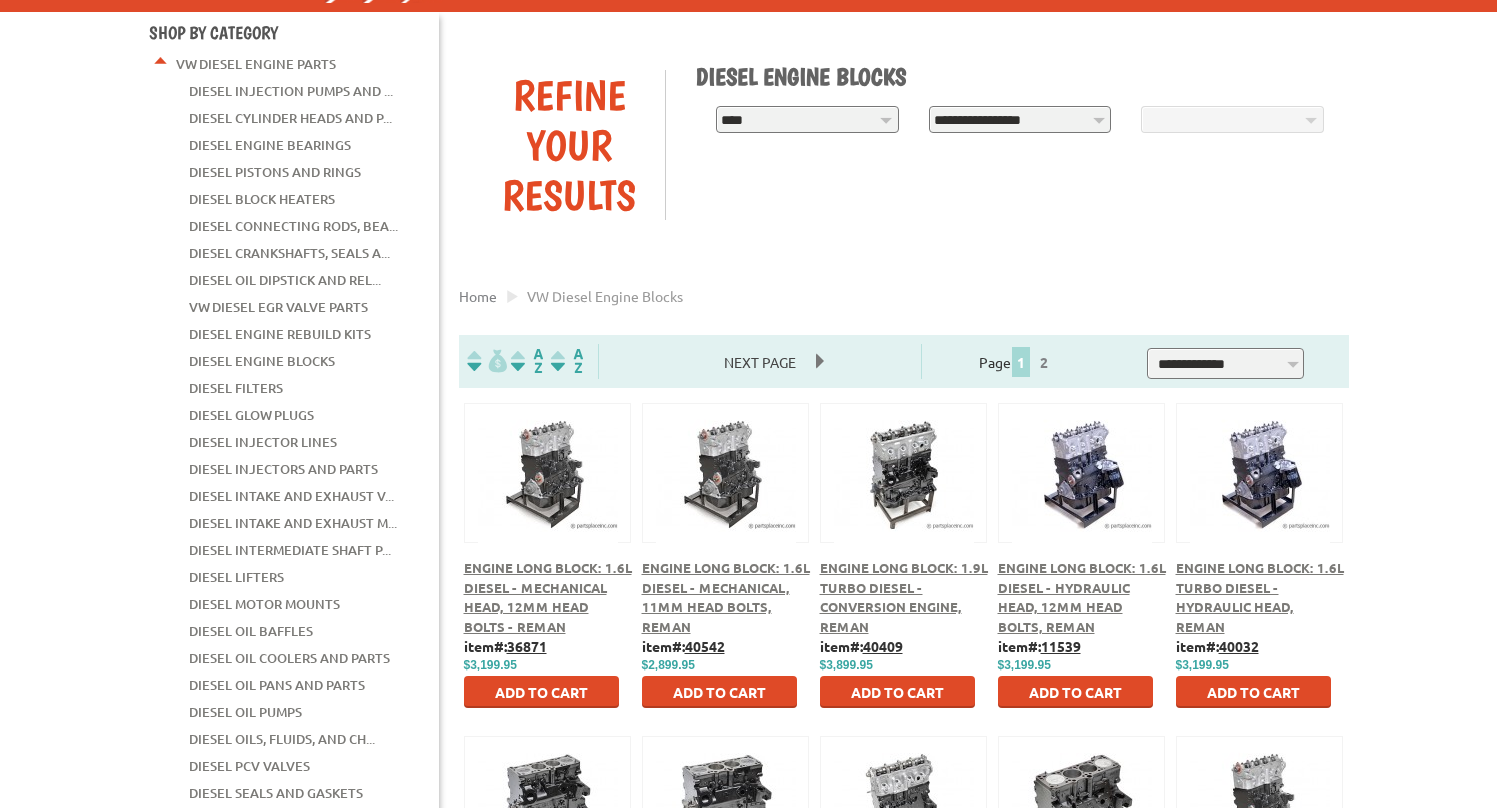 select on "*********" 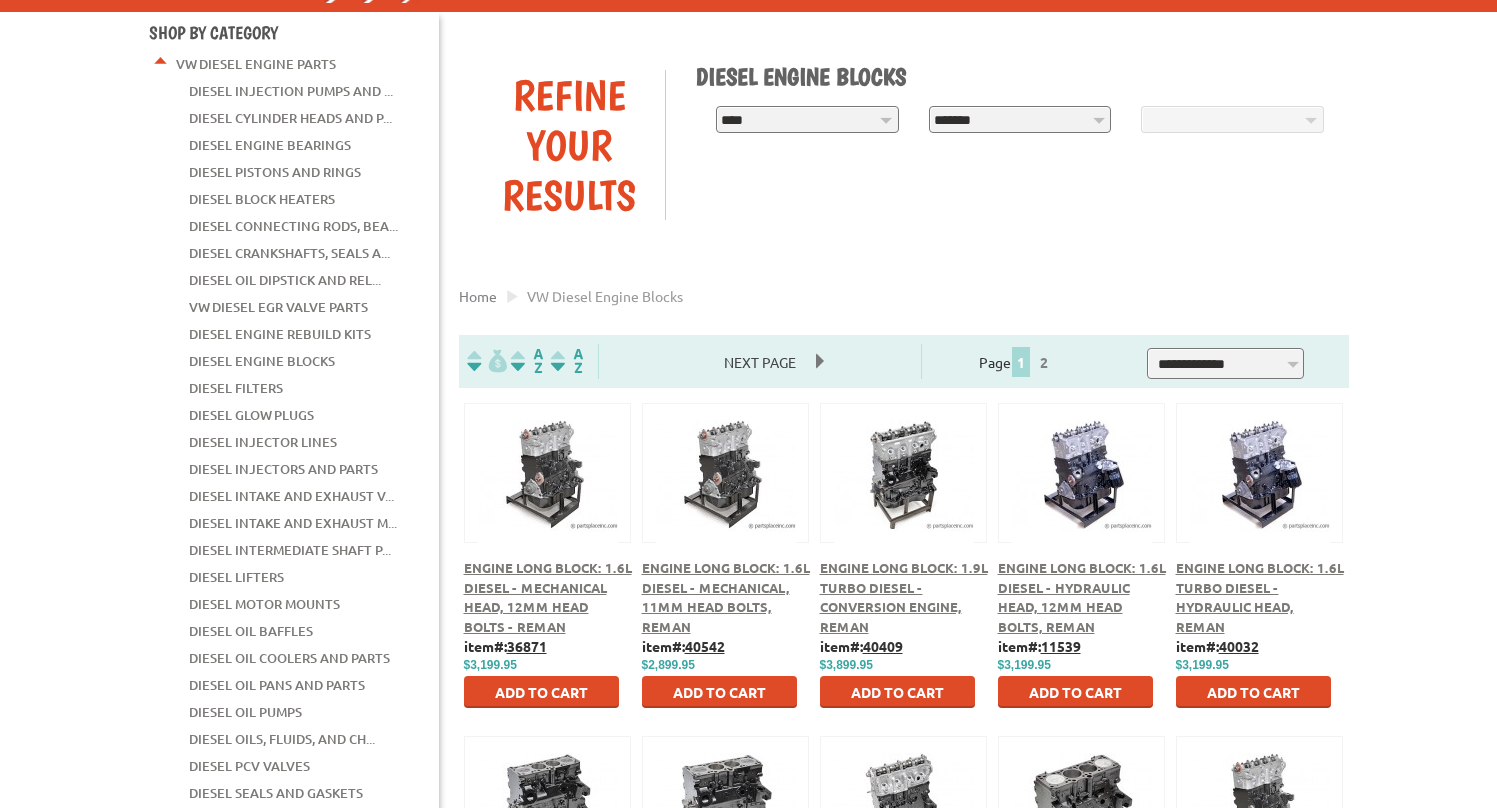 click on "******" at bounding box center (0, 0) 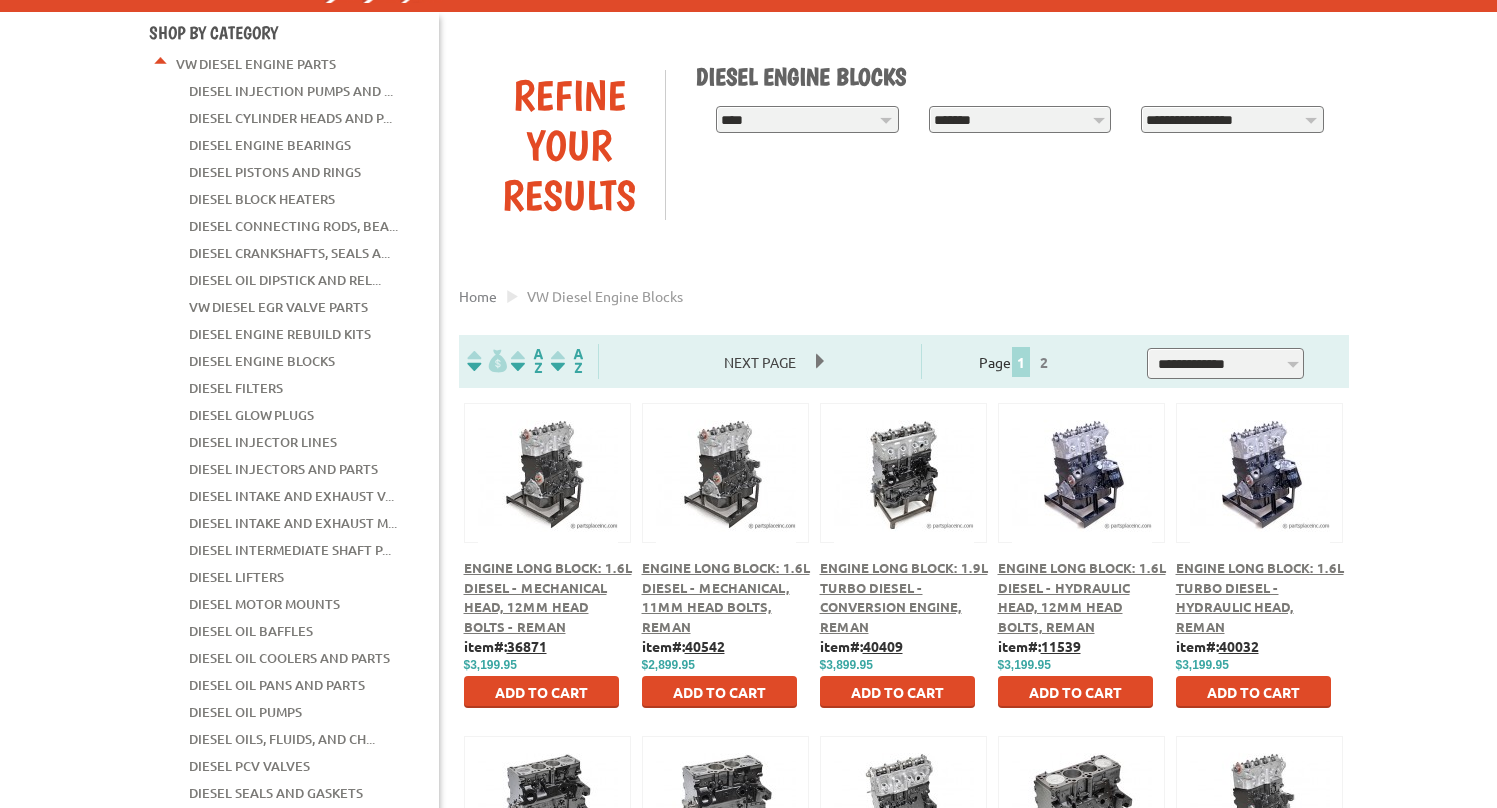 click on "**********" at bounding box center [1232, 119] 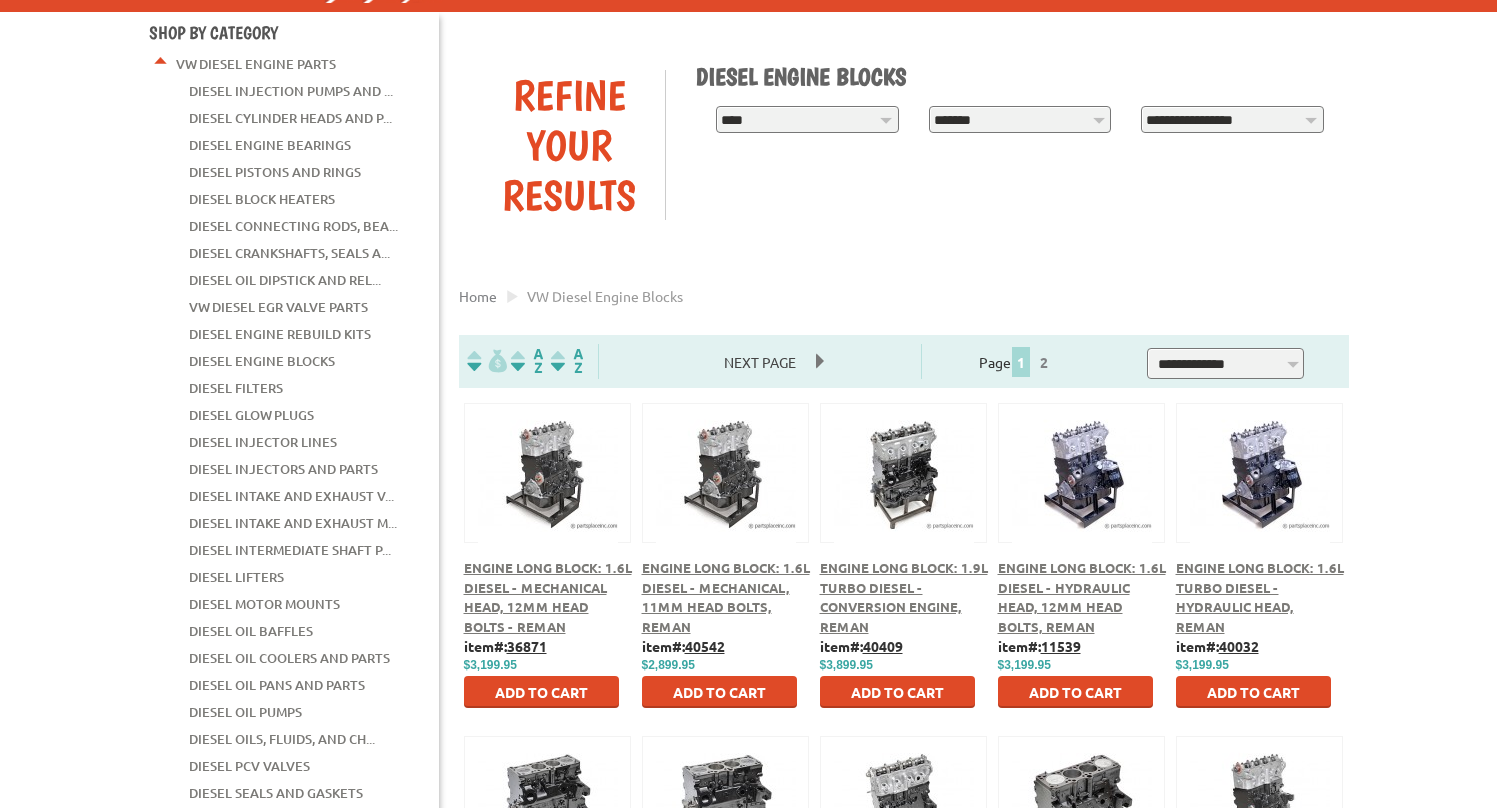 click on "**********" at bounding box center [904, 145] 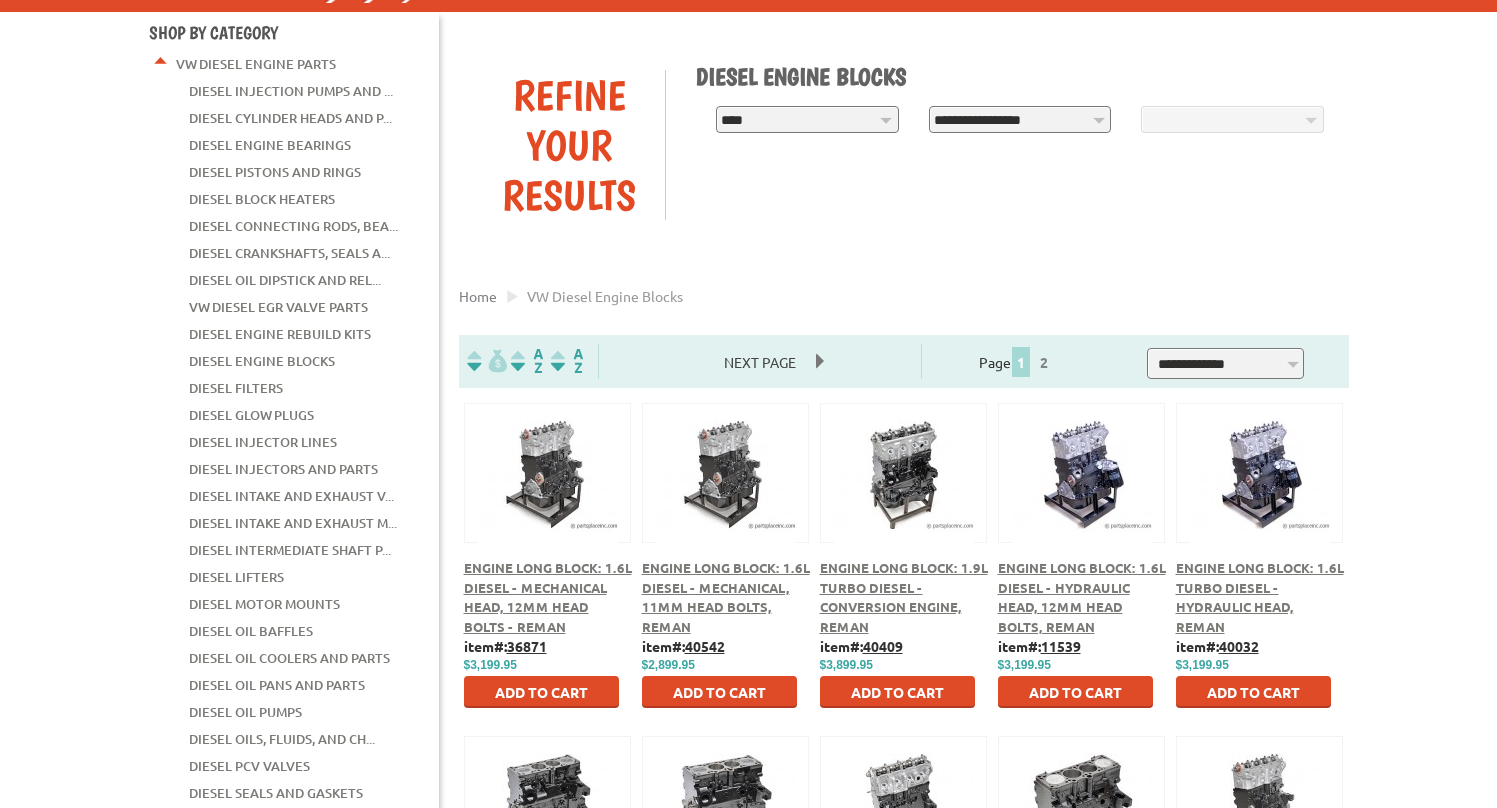 click on "**********" at bounding box center (1020, 119) 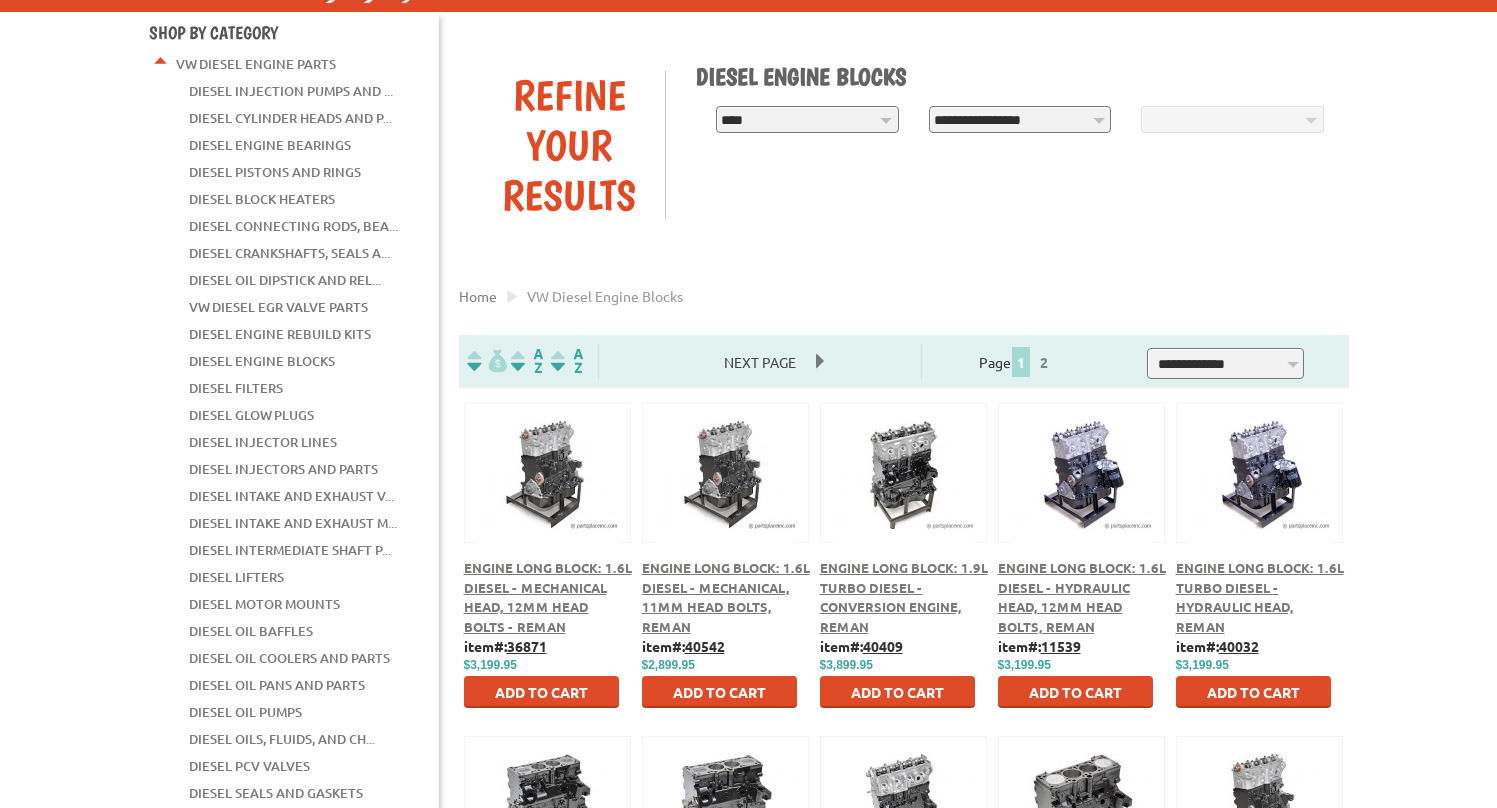 select on "*********" 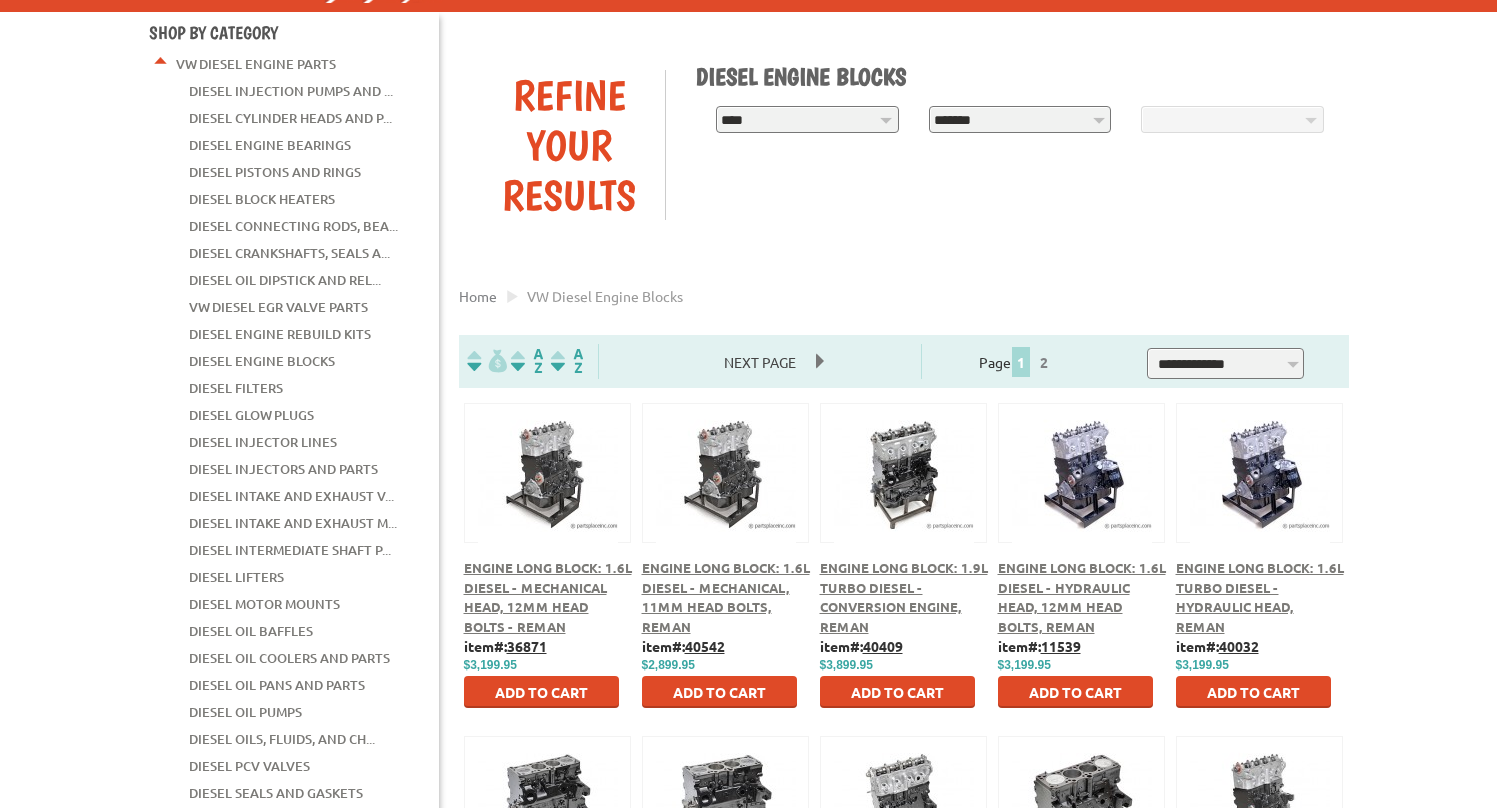 click on "******" at bounding box center [0, 0] 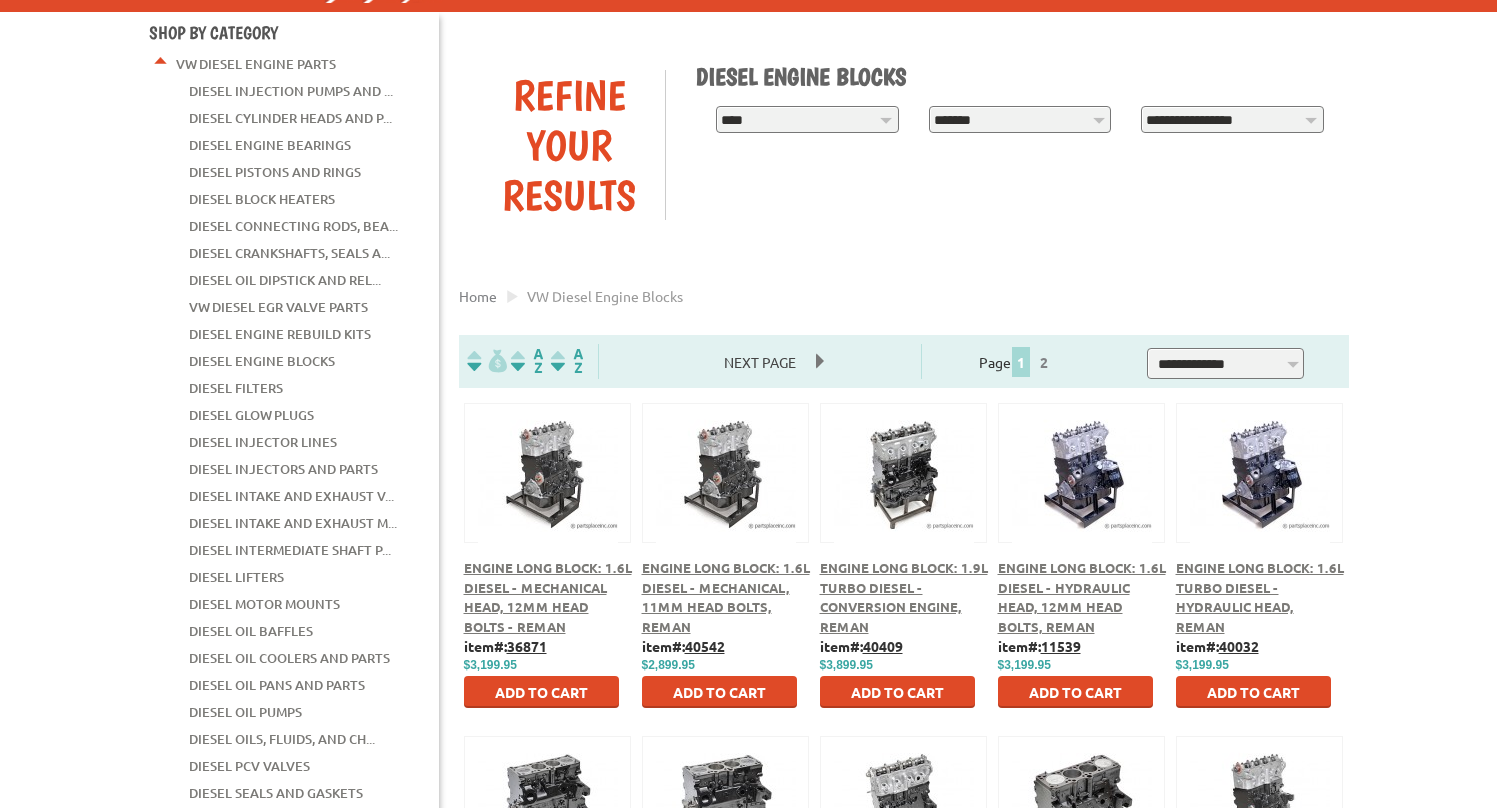 click on "**********" at bounding box center (904, 145) 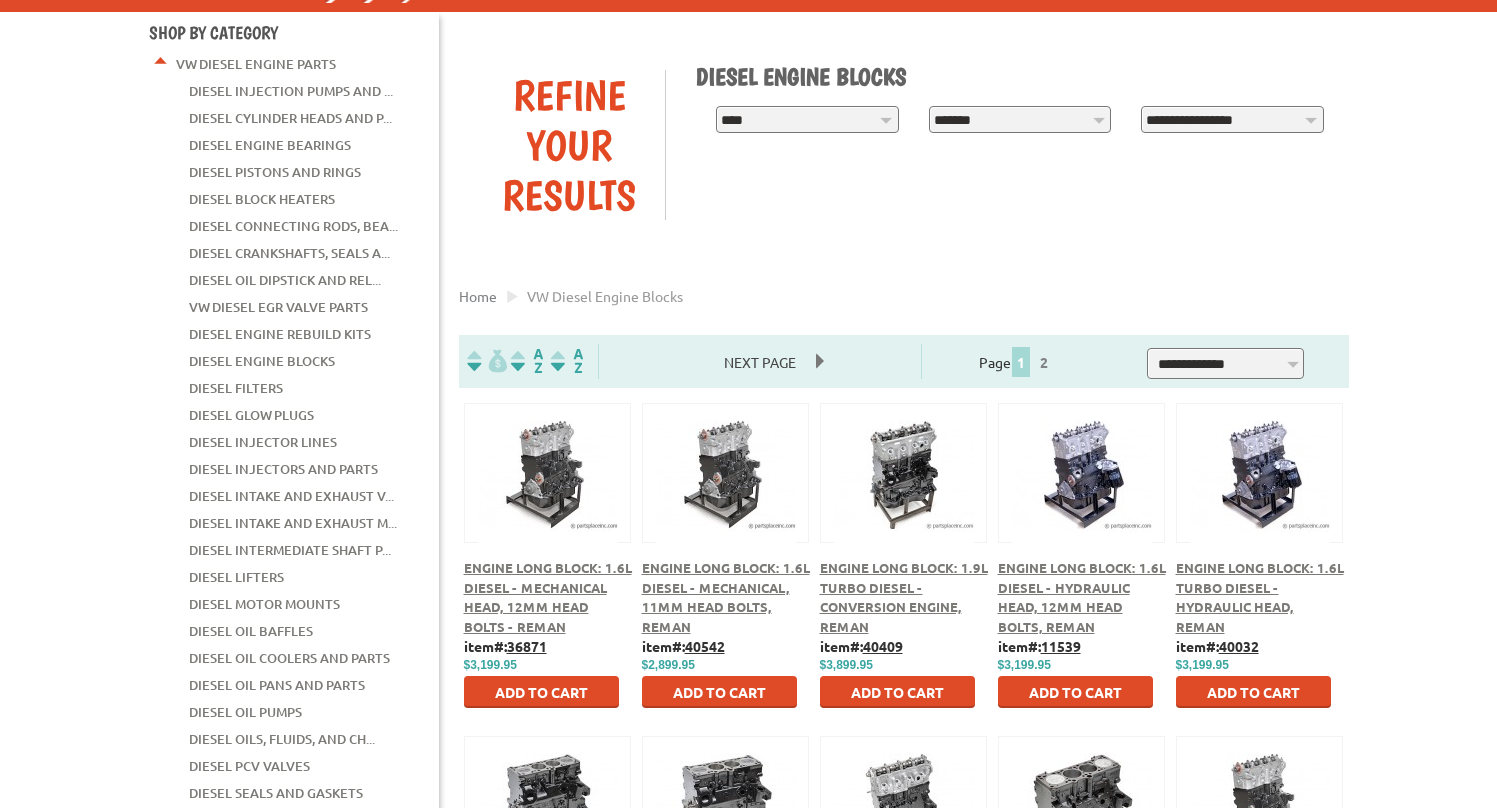 click on "**********" at bounding box center [1232, 119] 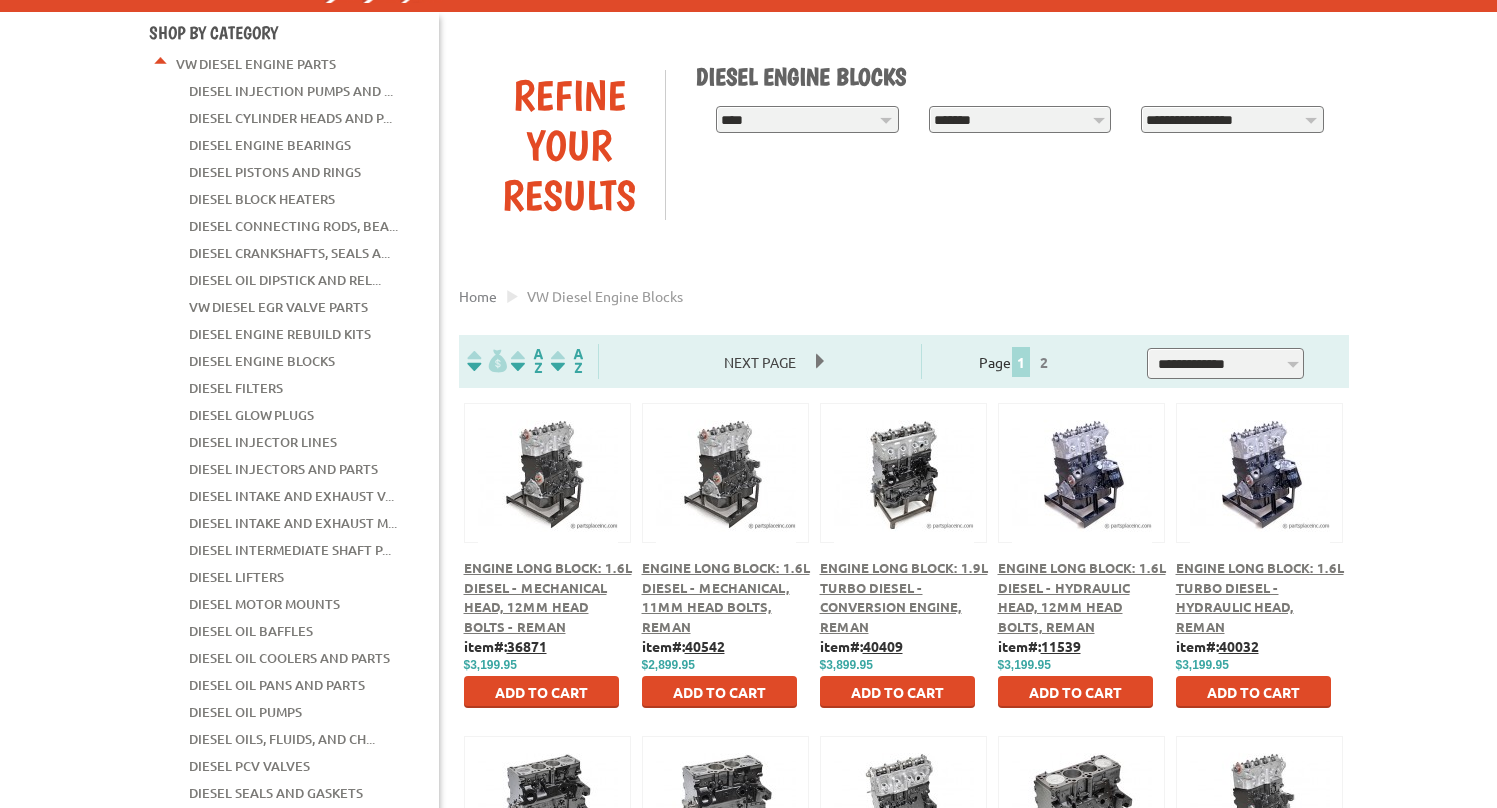 click on "**********" at bounding box center [1020, 119] 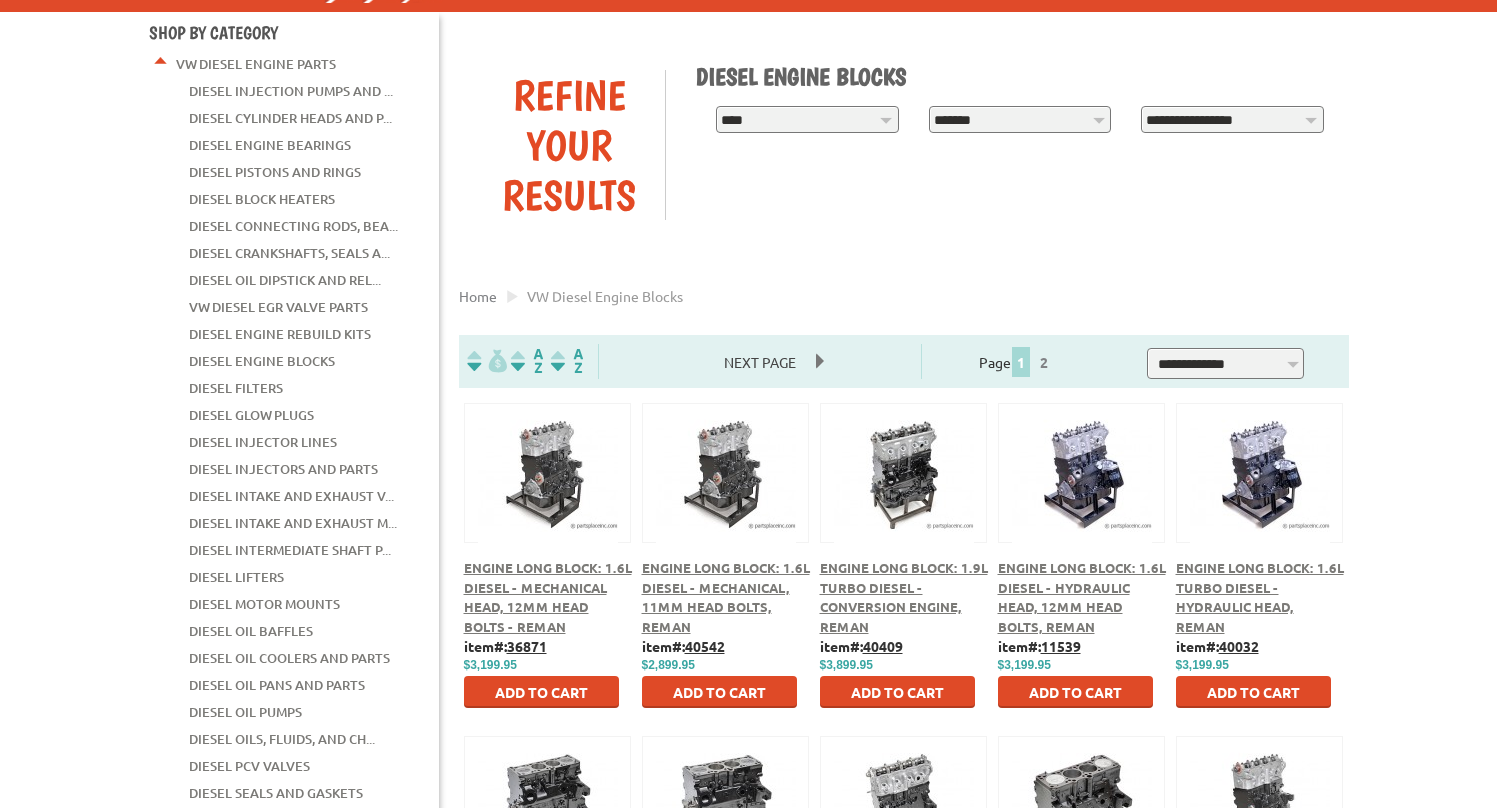 select on "*********" 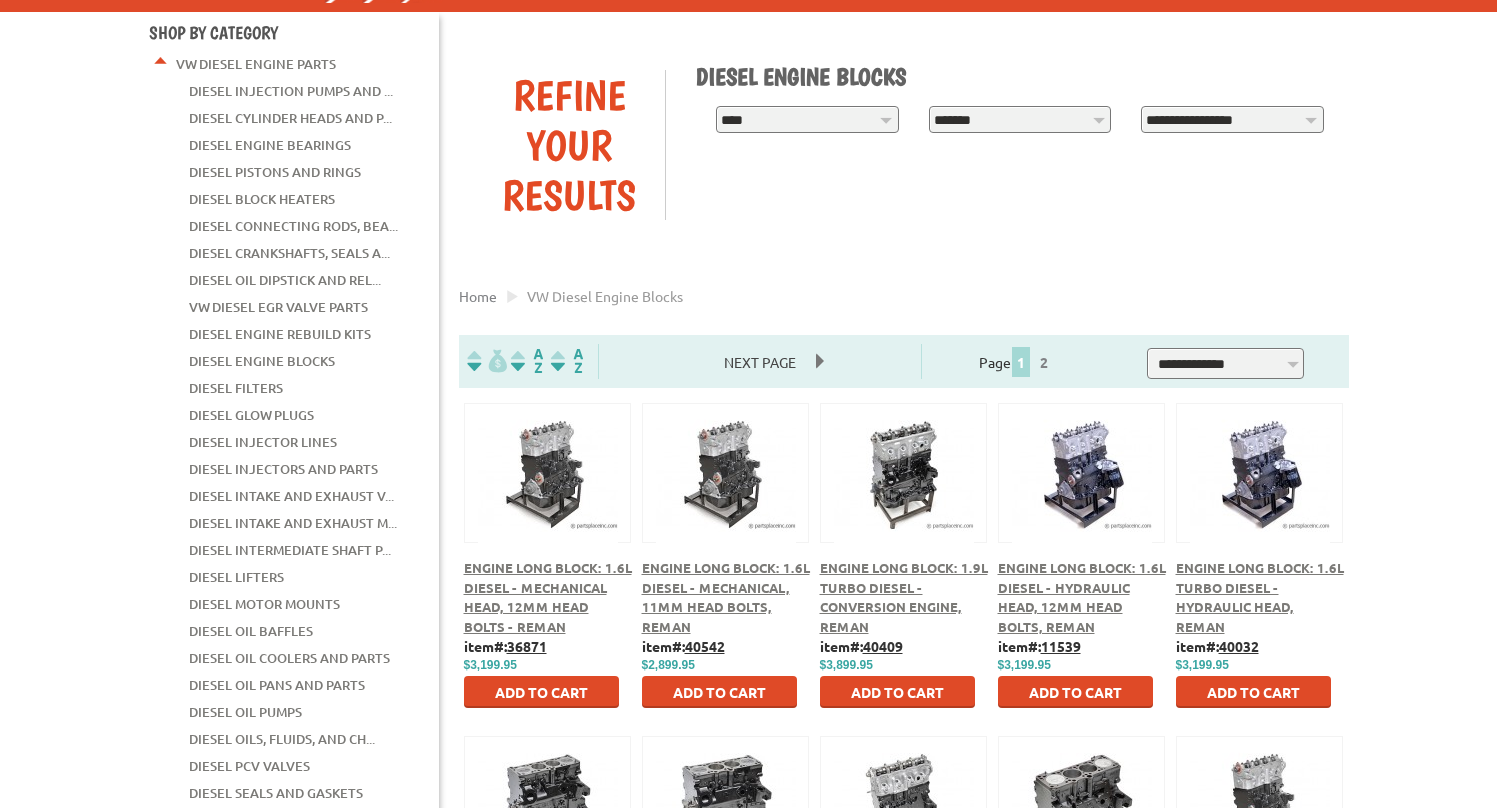 click on "**********" at bounding box center [1232, 119] 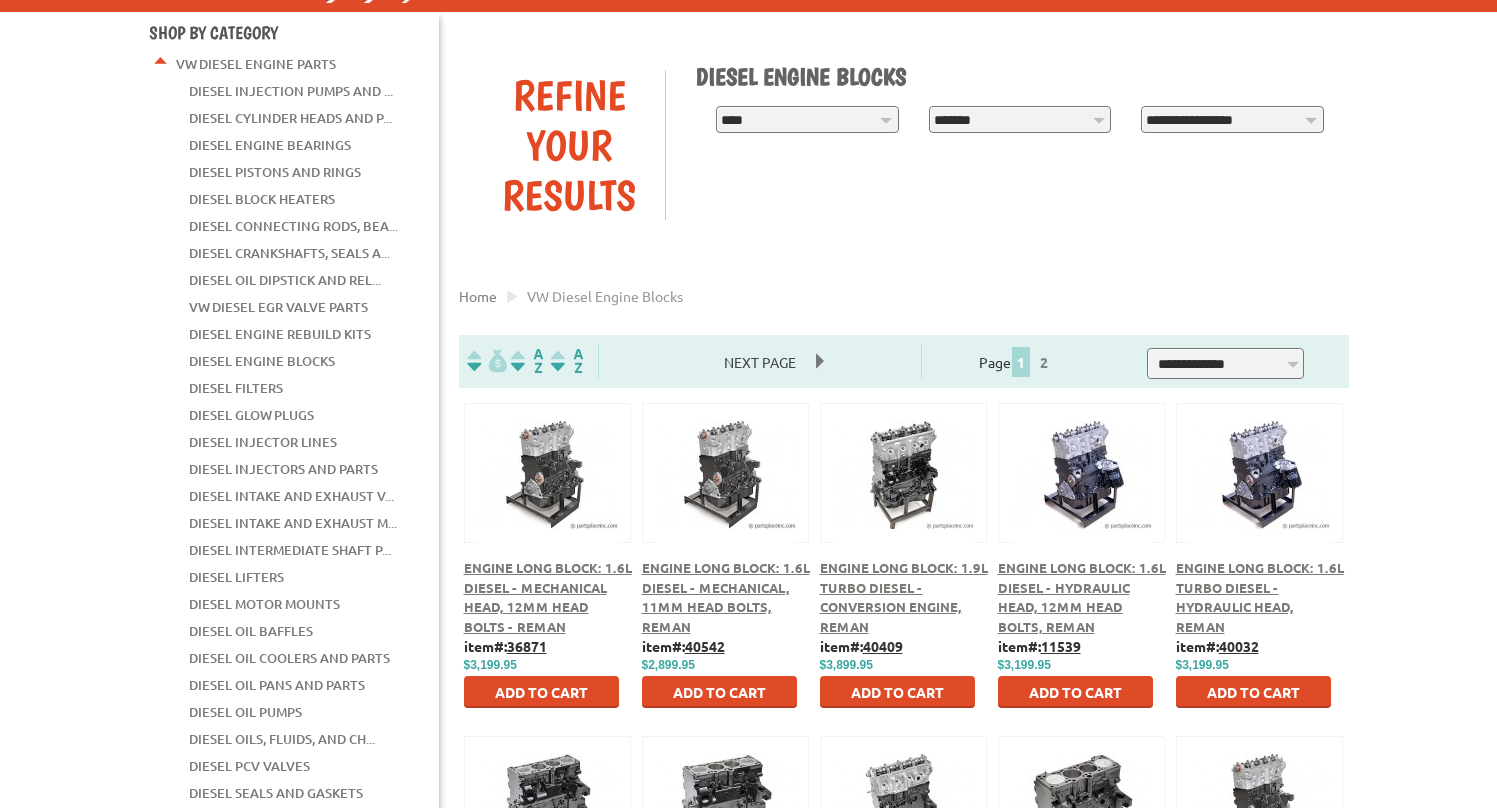click on "**********" at bounding box center [1020, 119] 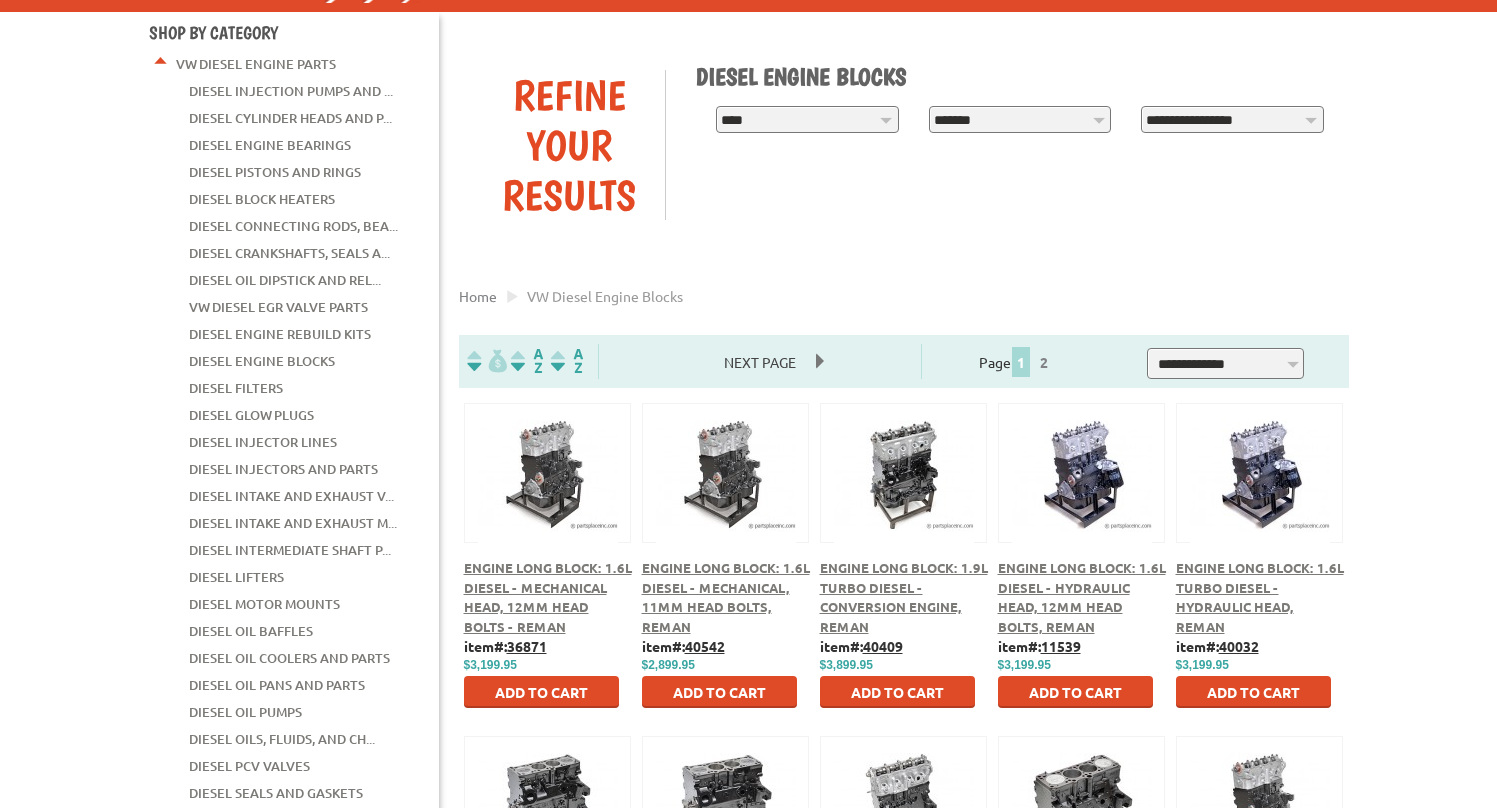 click on "**********" at bounding box center (1232, 119) 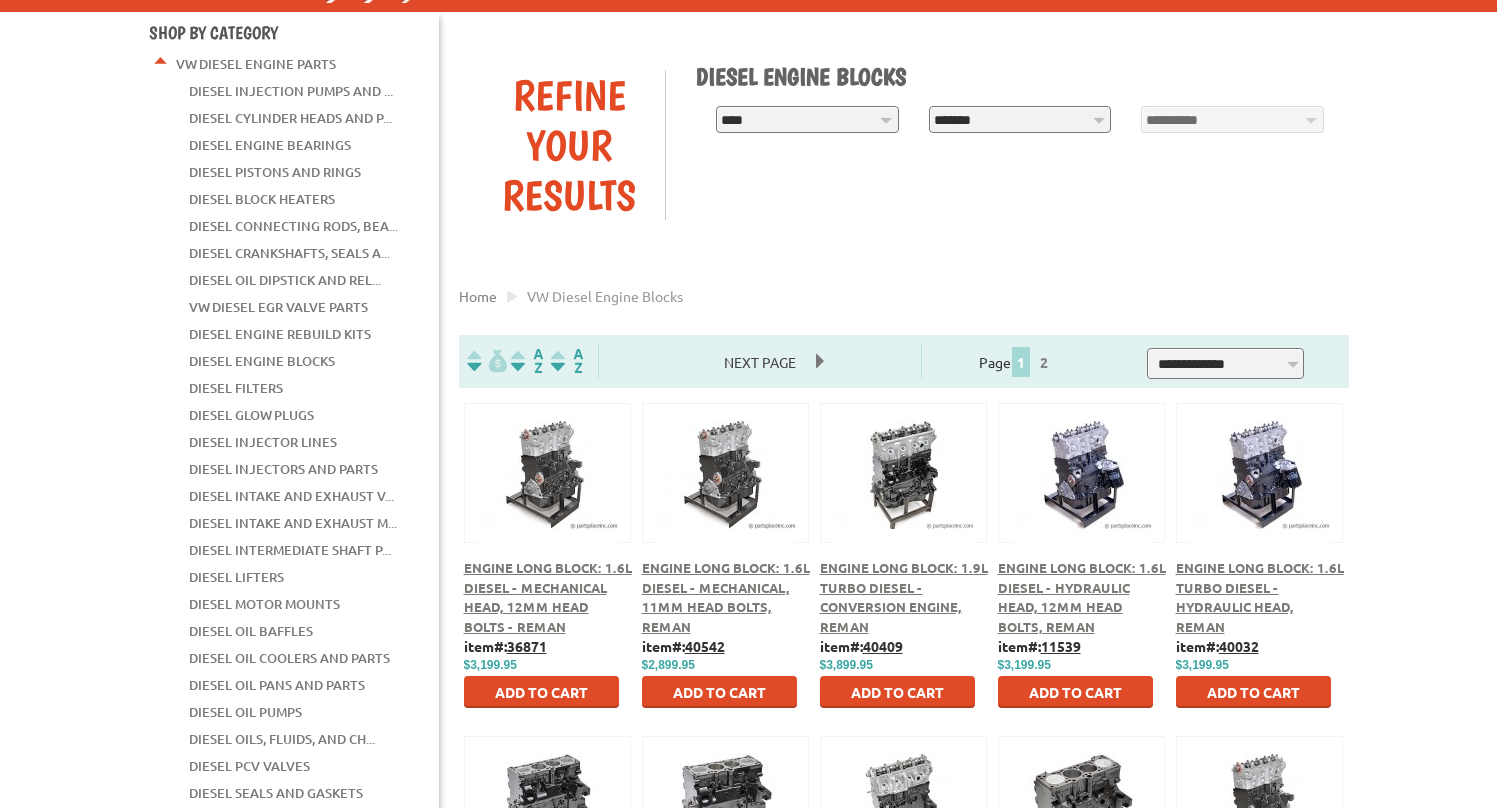 select on "*********" 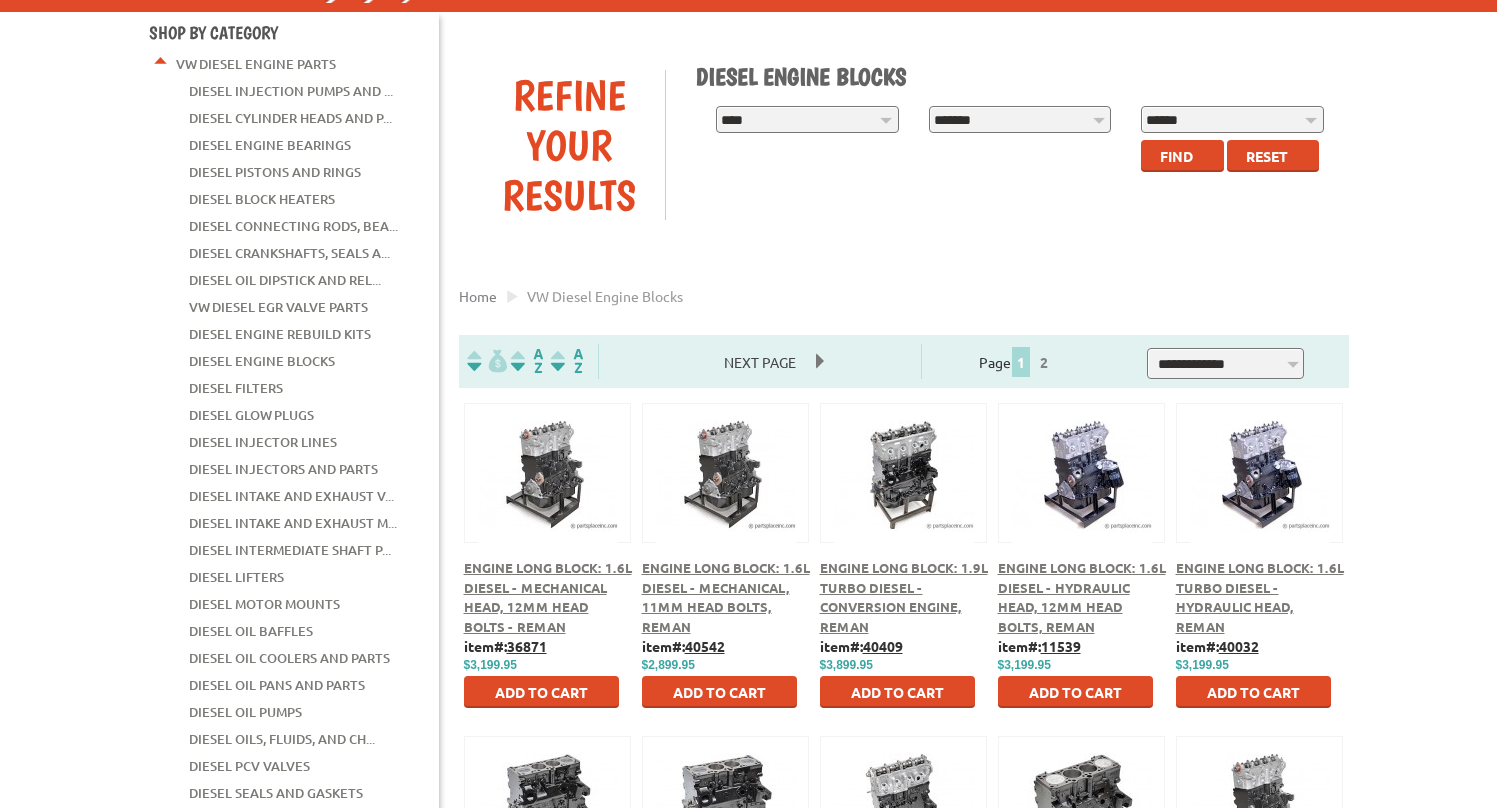 click on "**********" at bounding box center [1227, 118] 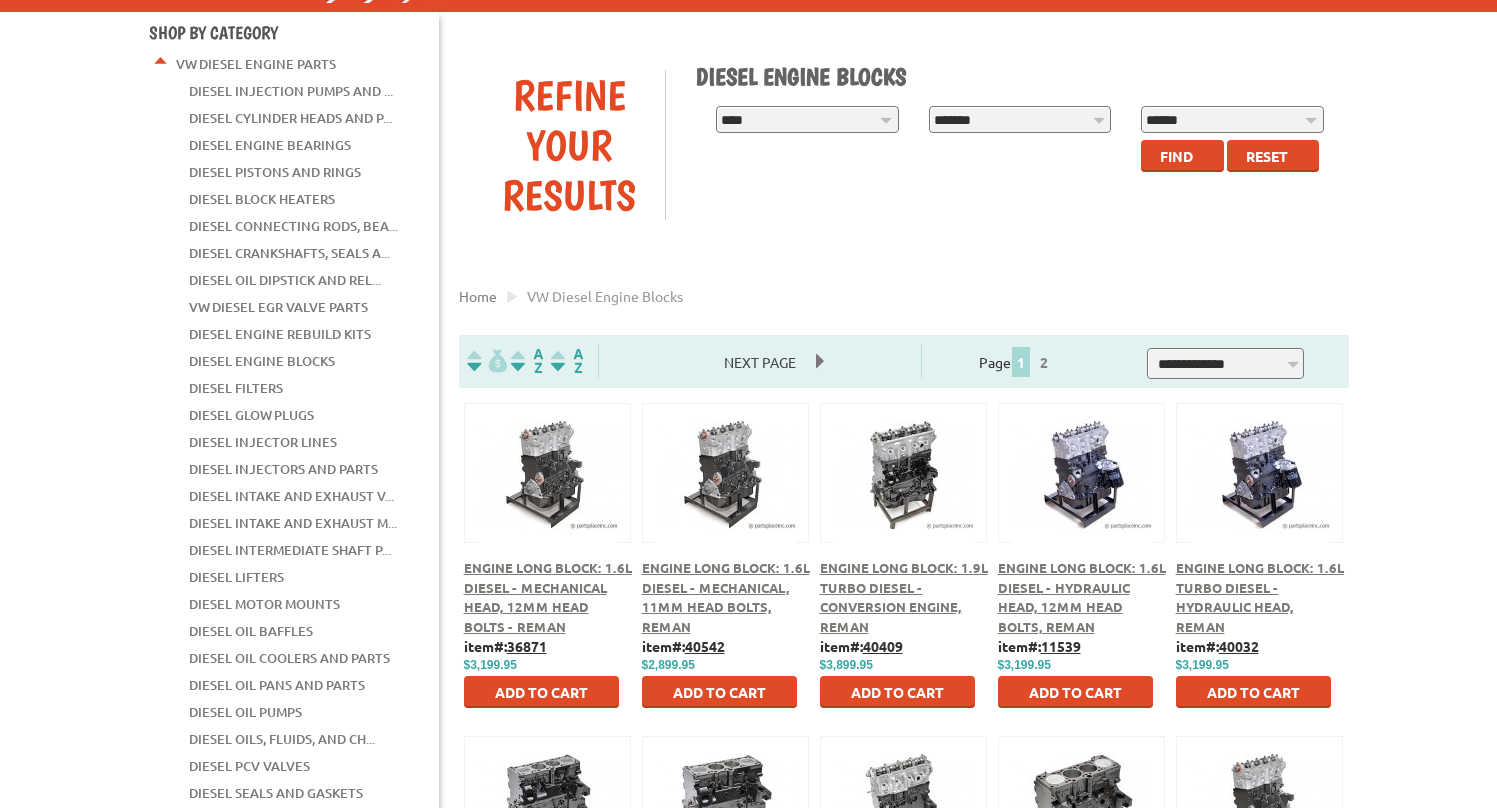 click on "**********" at bounding box center [1232, 119] 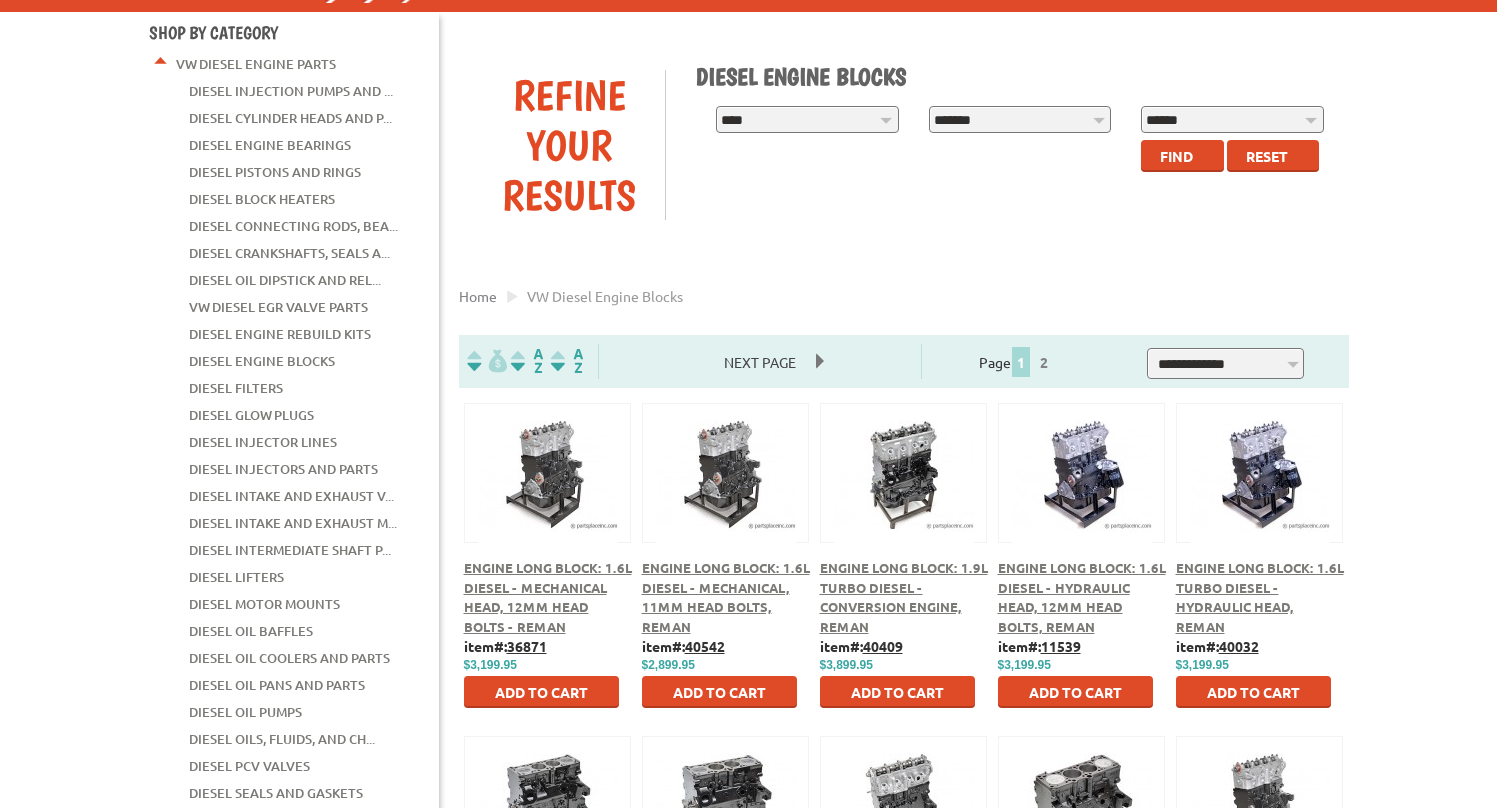 click on "**********" at bounding box center [1020, 119] 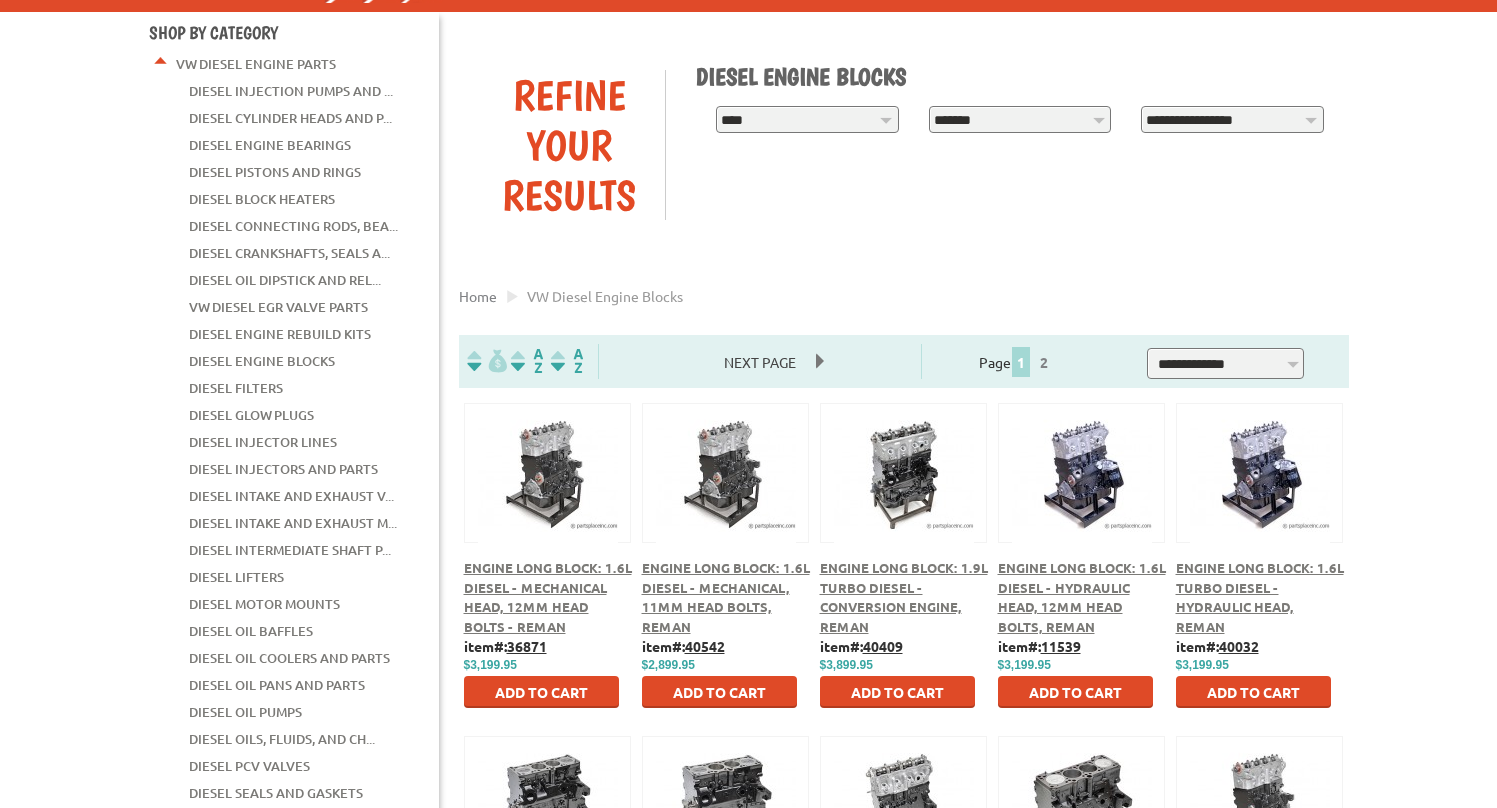 click on "**********" at bounding box center (1232, 119) 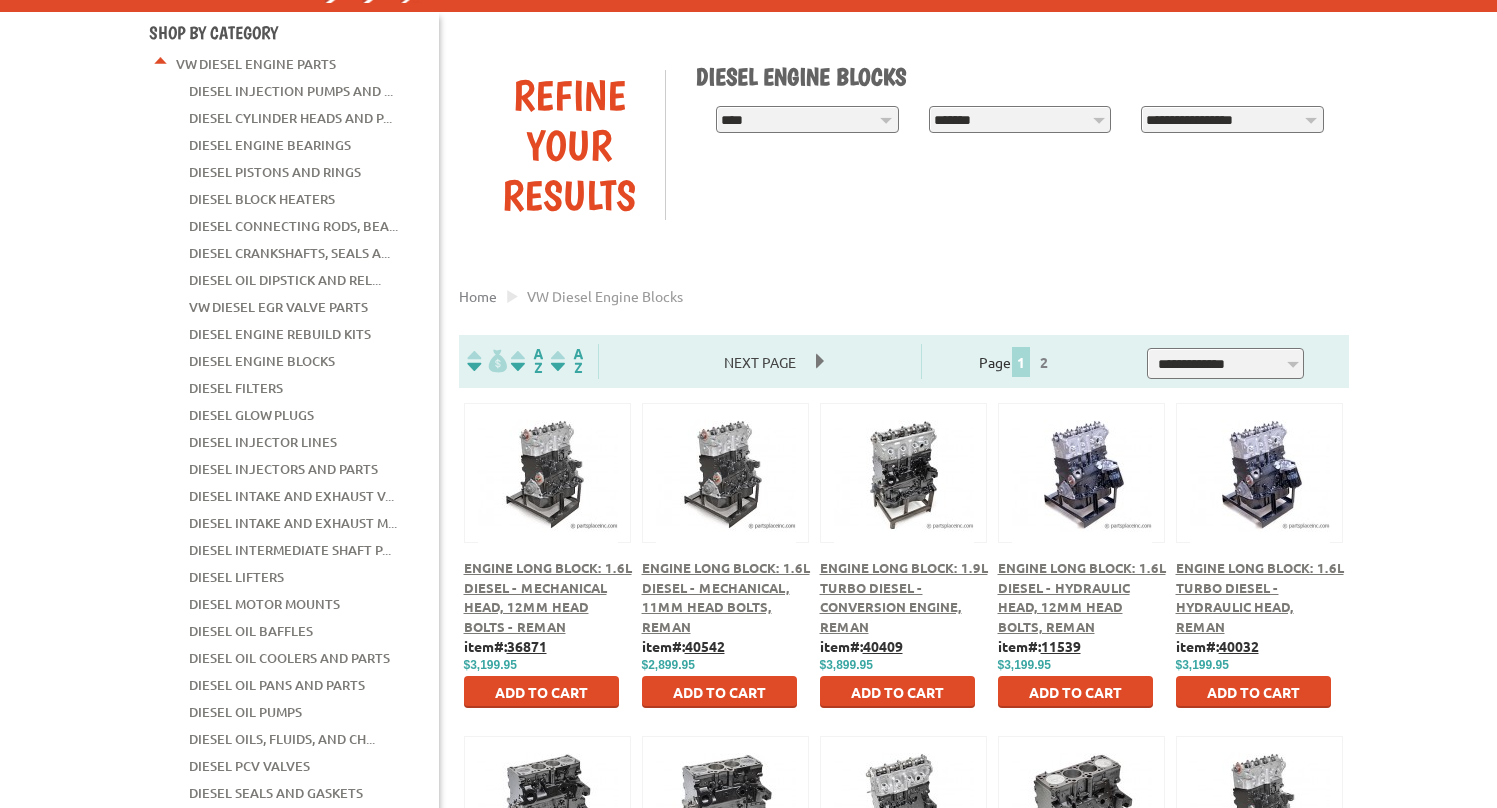 click on "**********" at bounding box center [1020, 119] 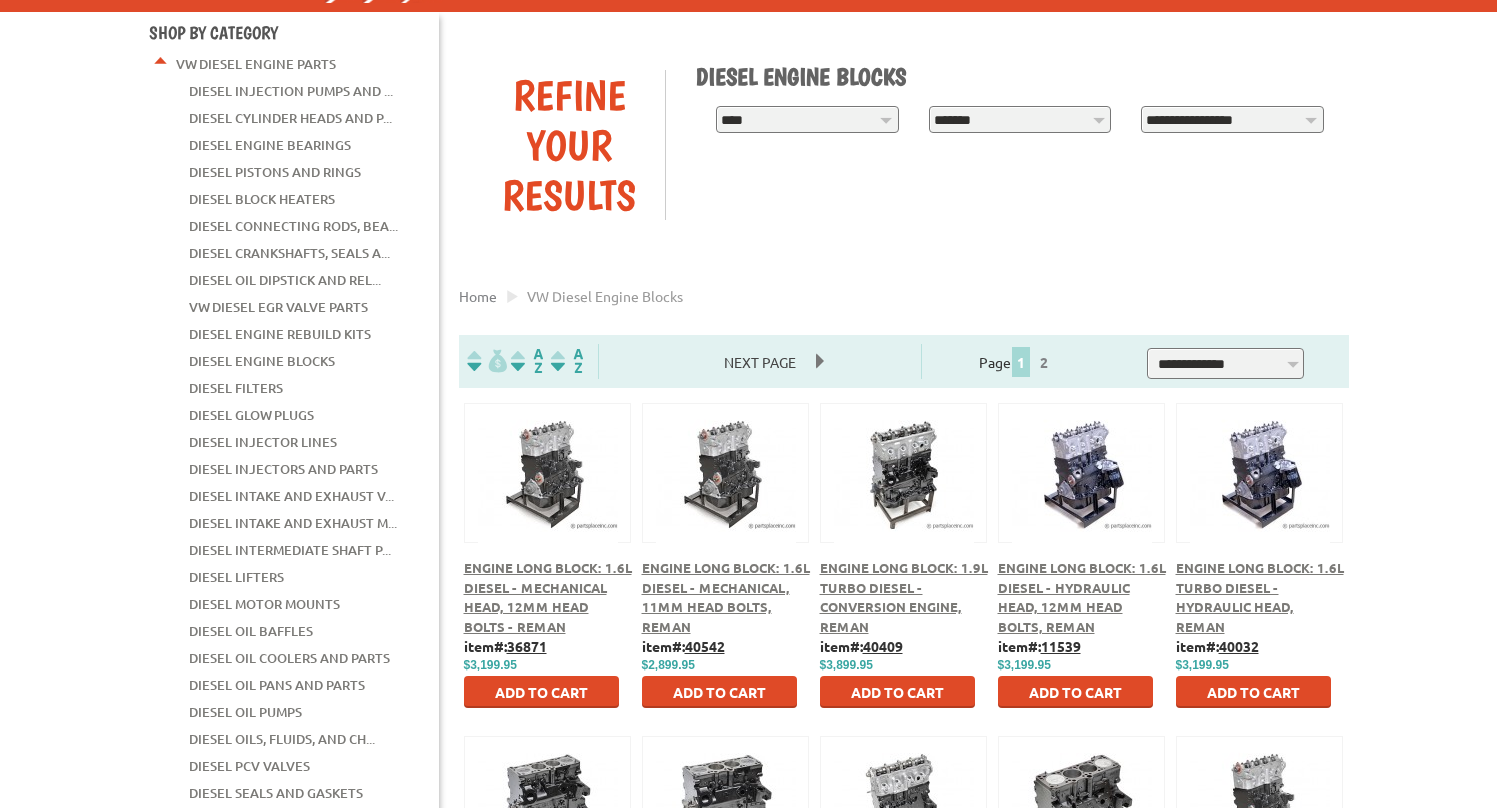 select on "*********" 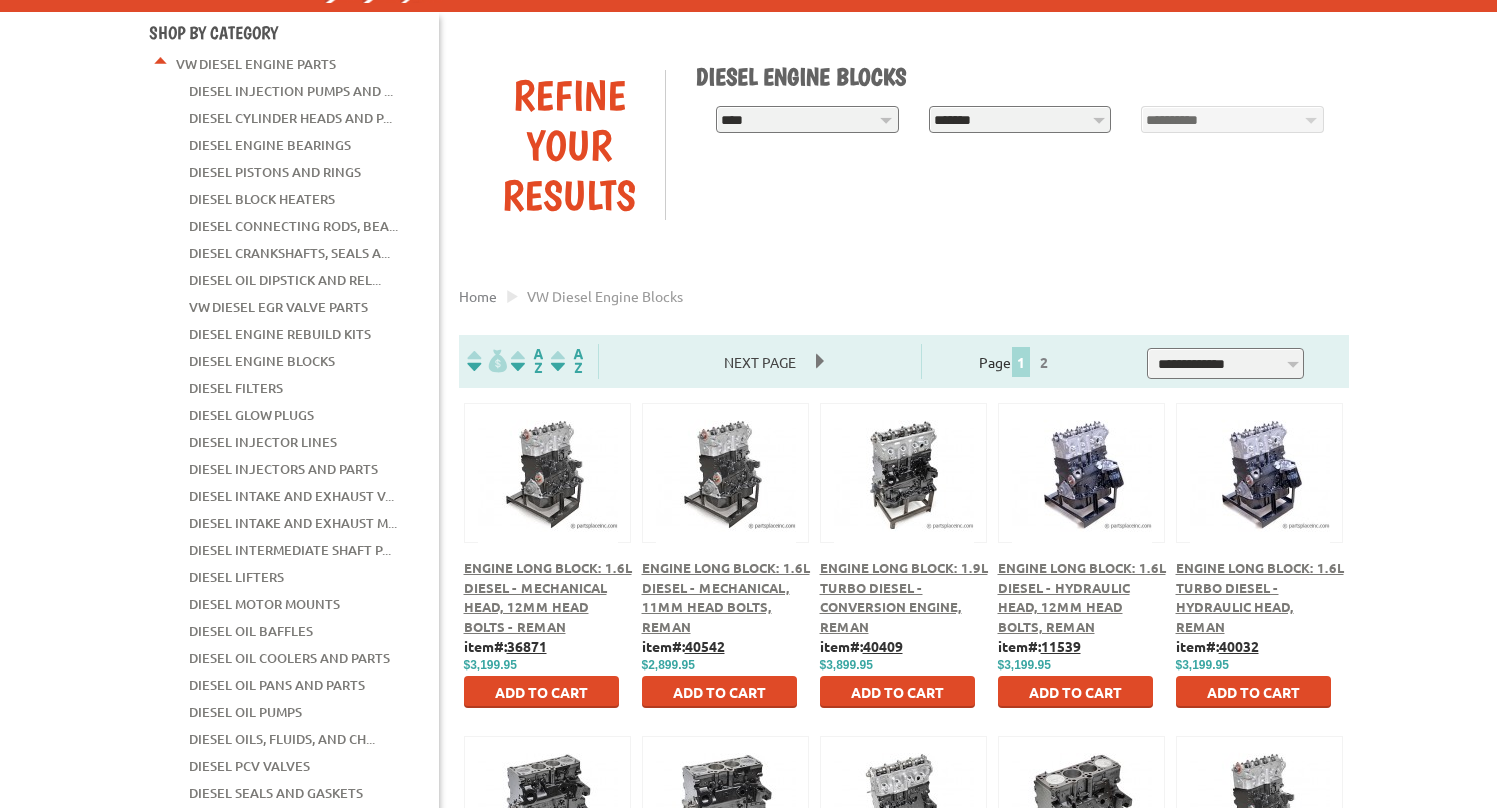 select on "*********" 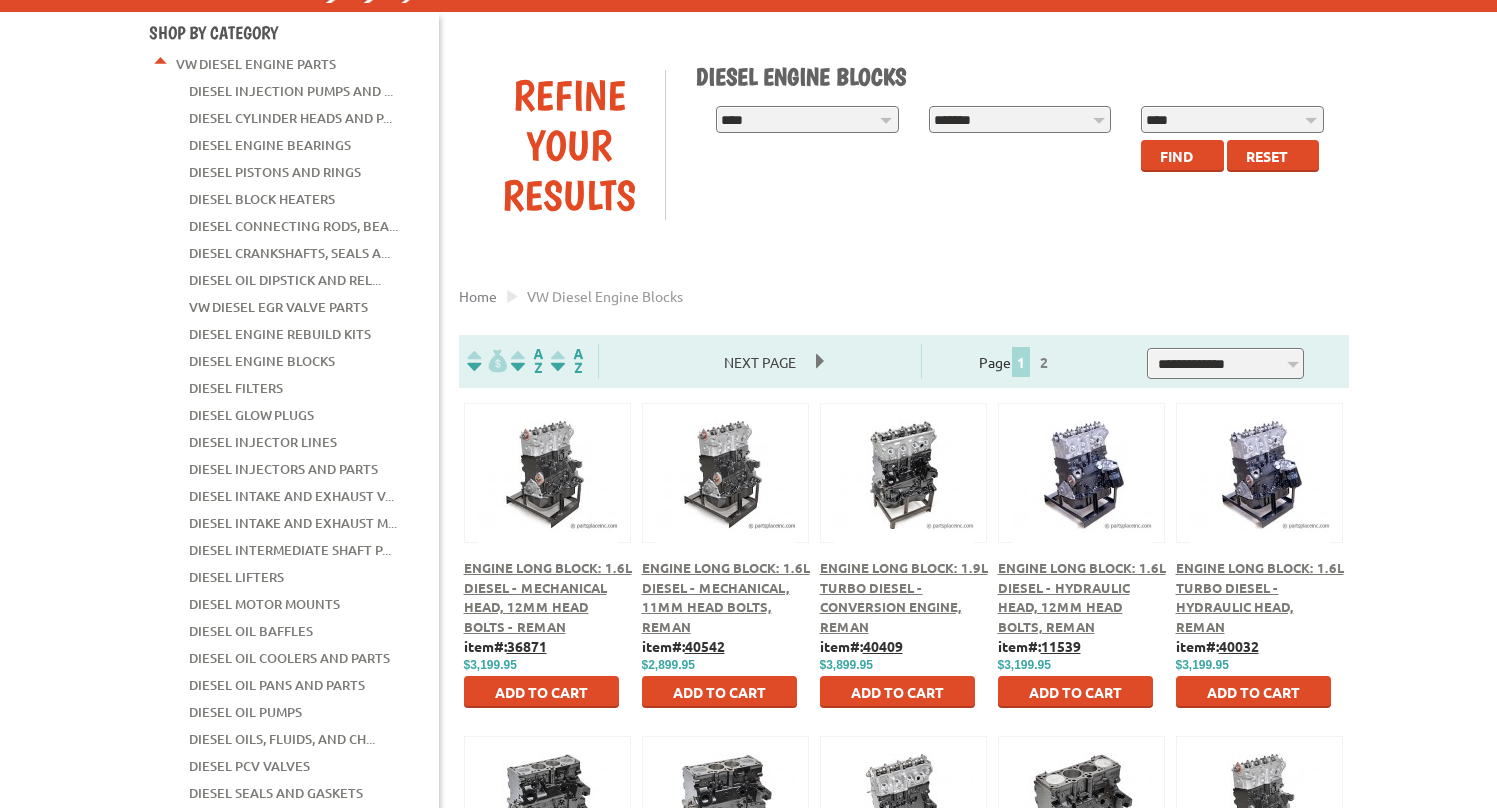 click on "**********" at bounding box center [1232, 119] 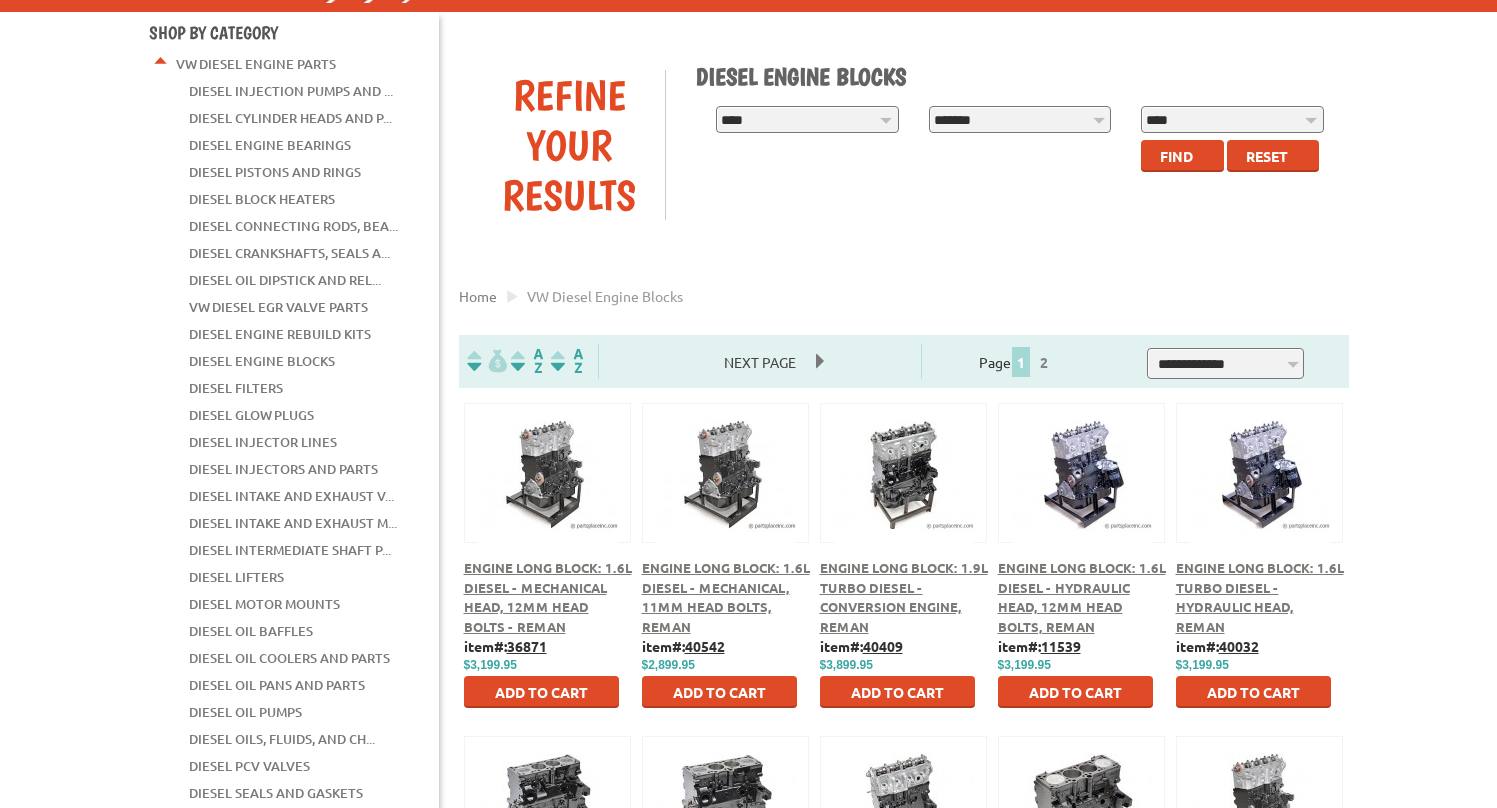 click on "Find
Reset" at bounding box center [1015, 154] 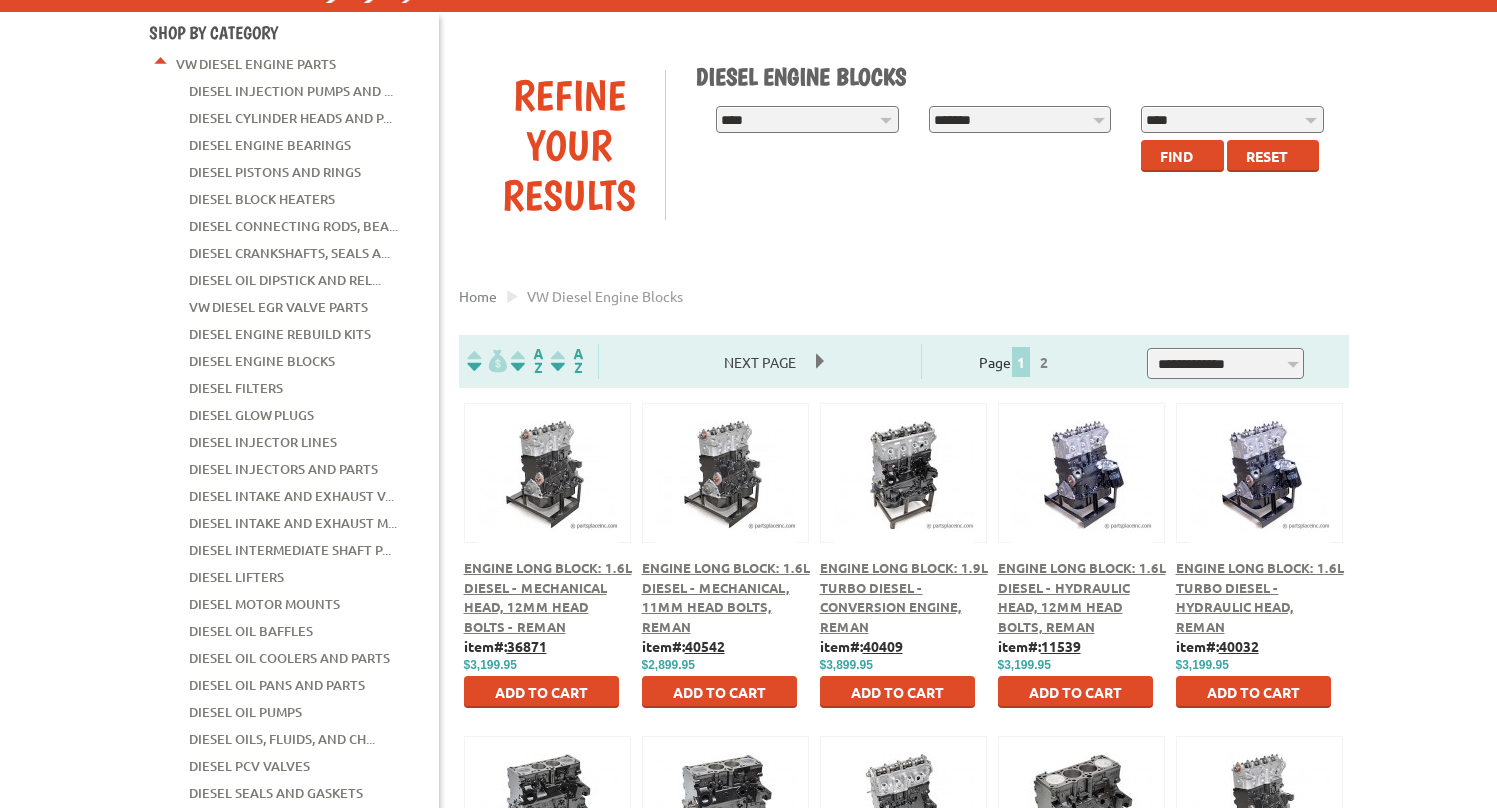 click on "**********" at bounding box center (1020, 119) 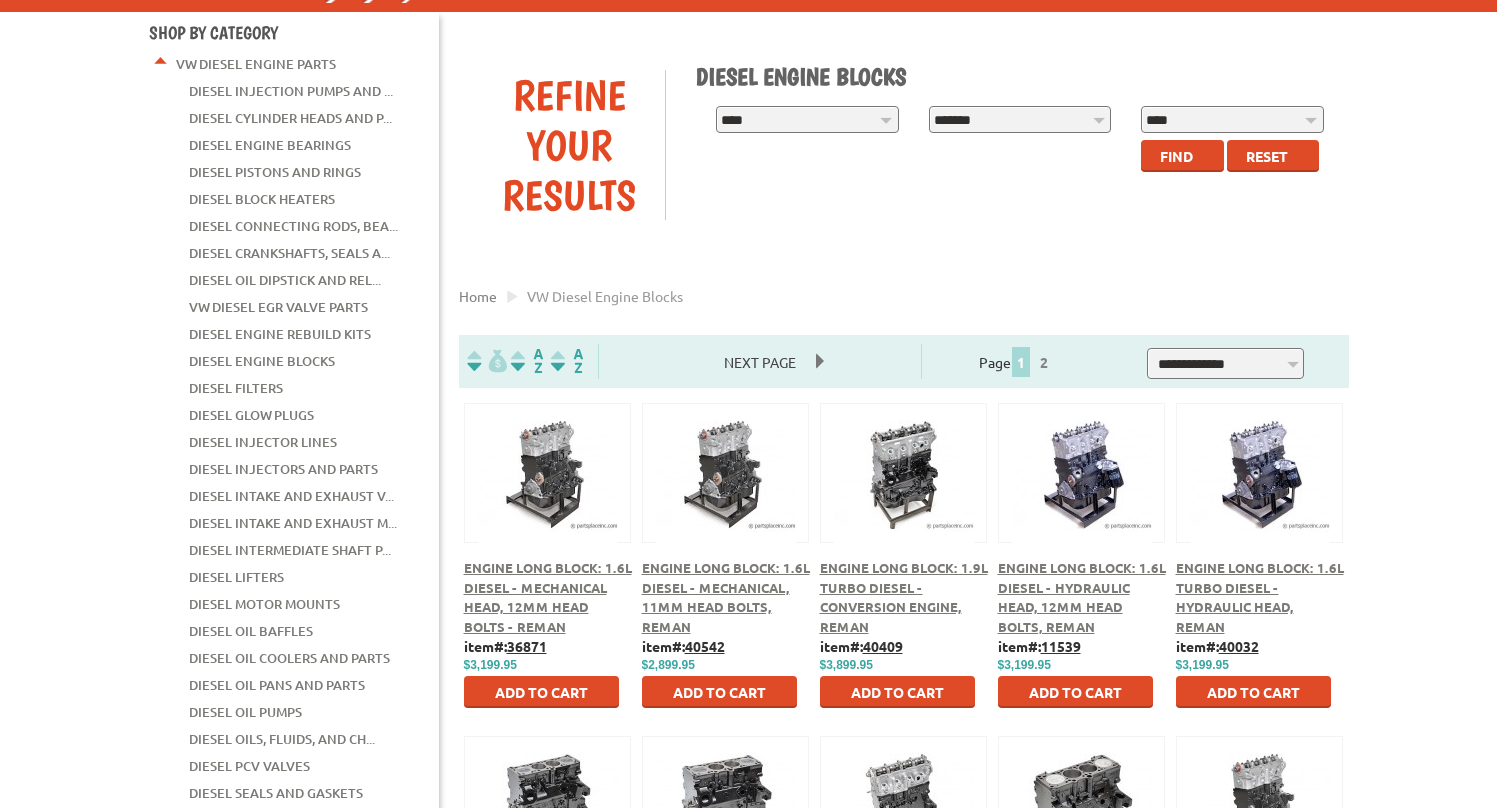 select on "*********" 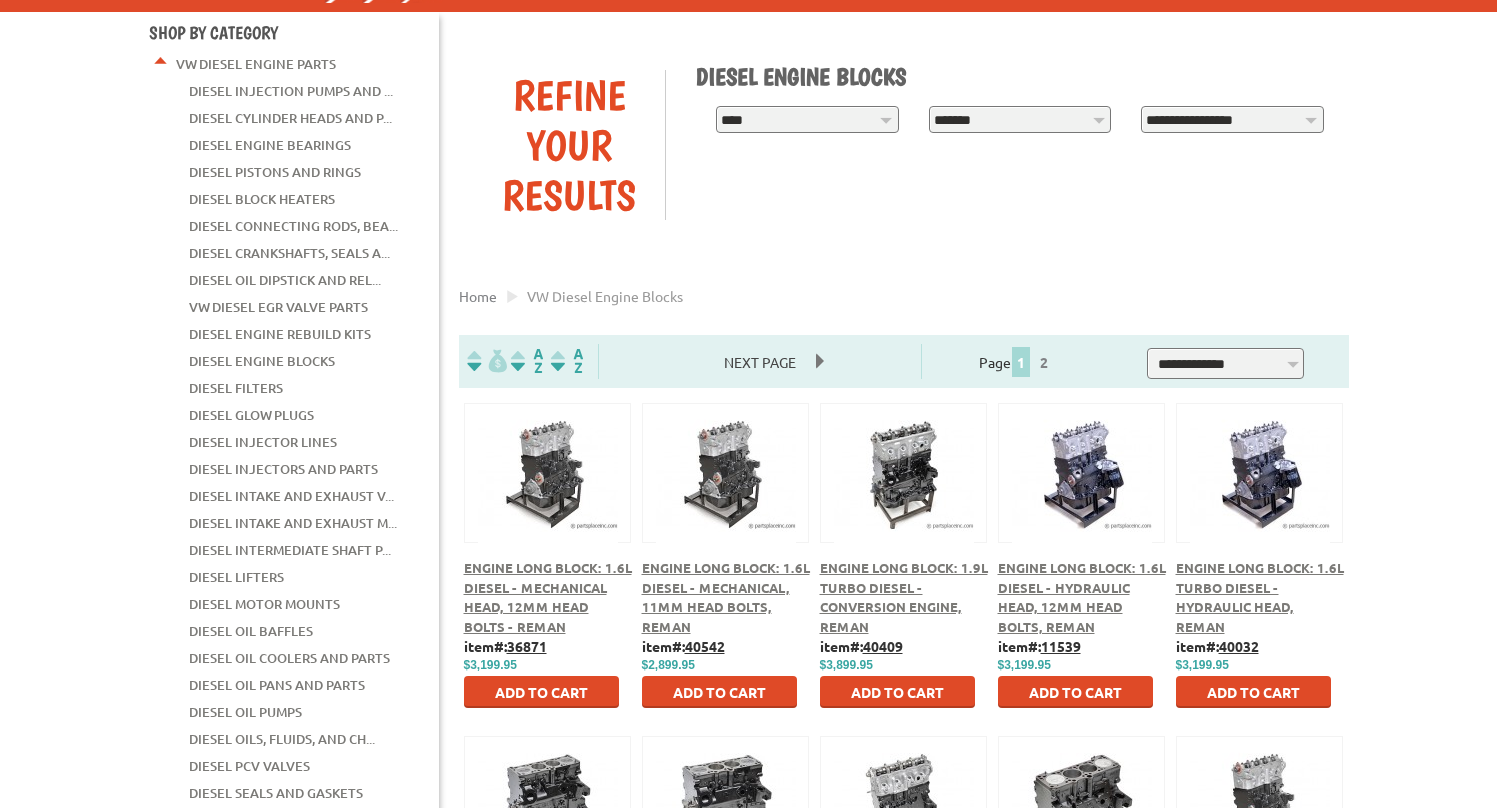 click on "**********" at bounding box center [1232, 119] 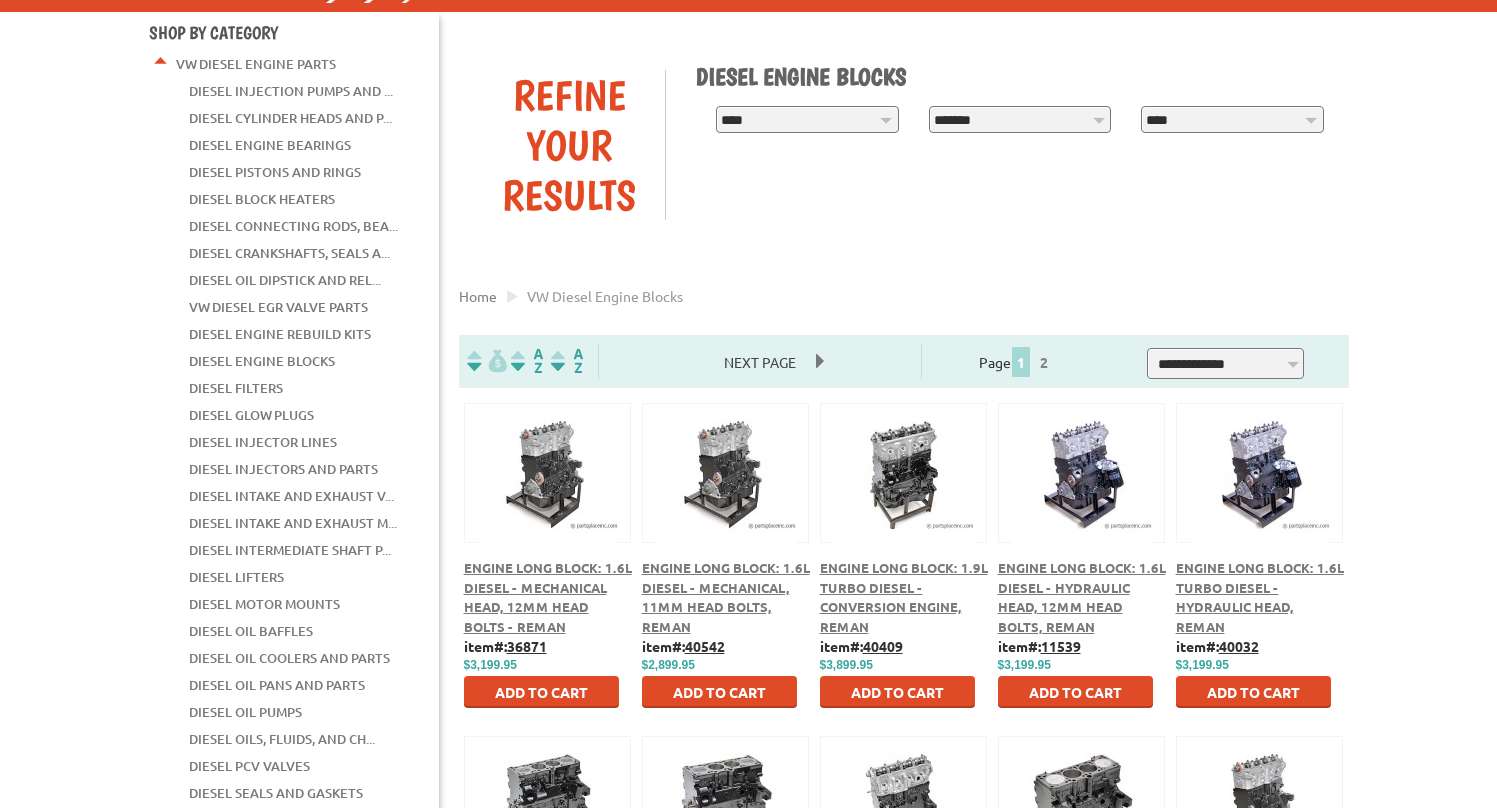 click on "****" at bounding box center [0, 0] 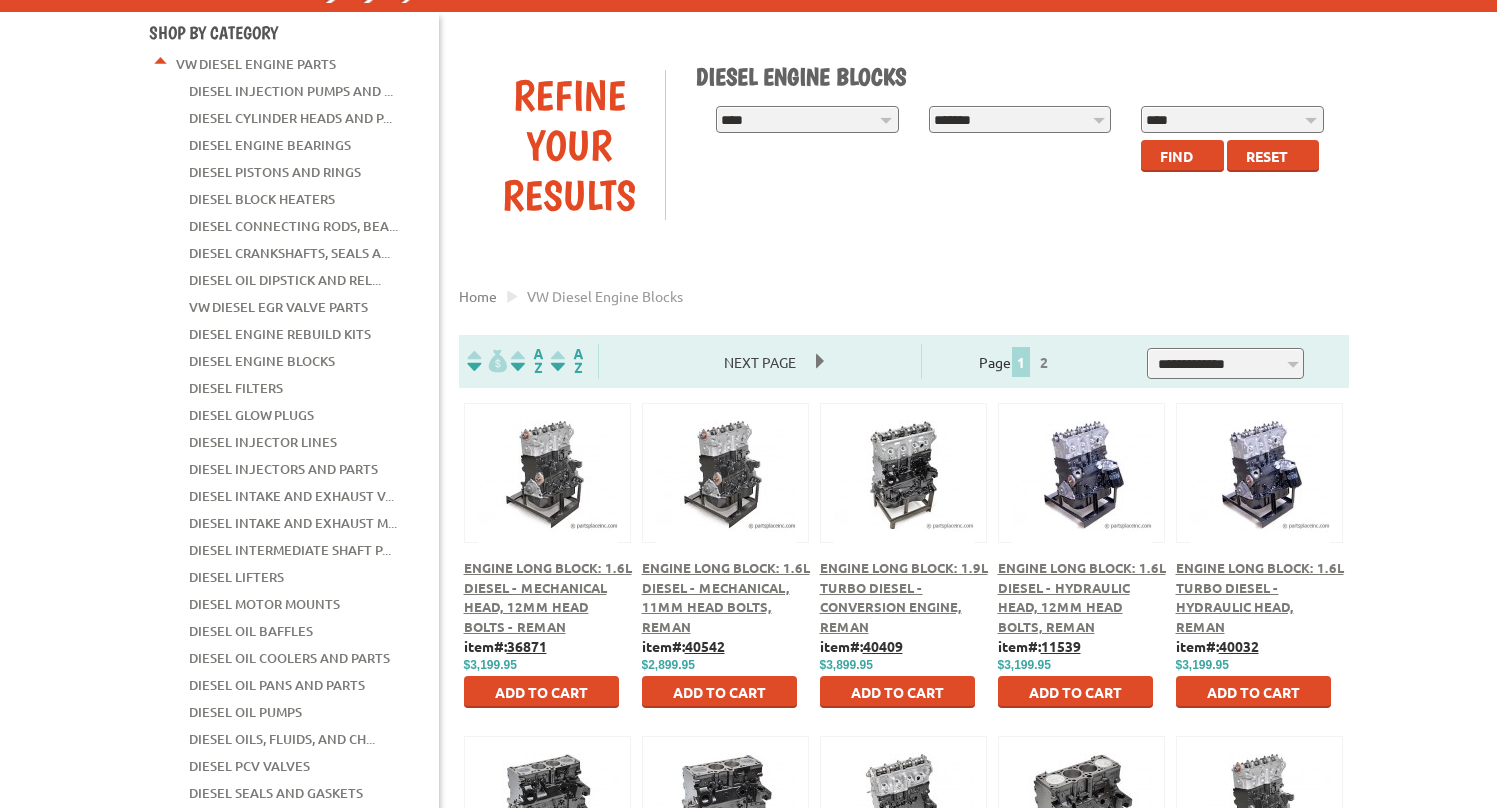 click on "Find" at bounding box center (1182, 156) 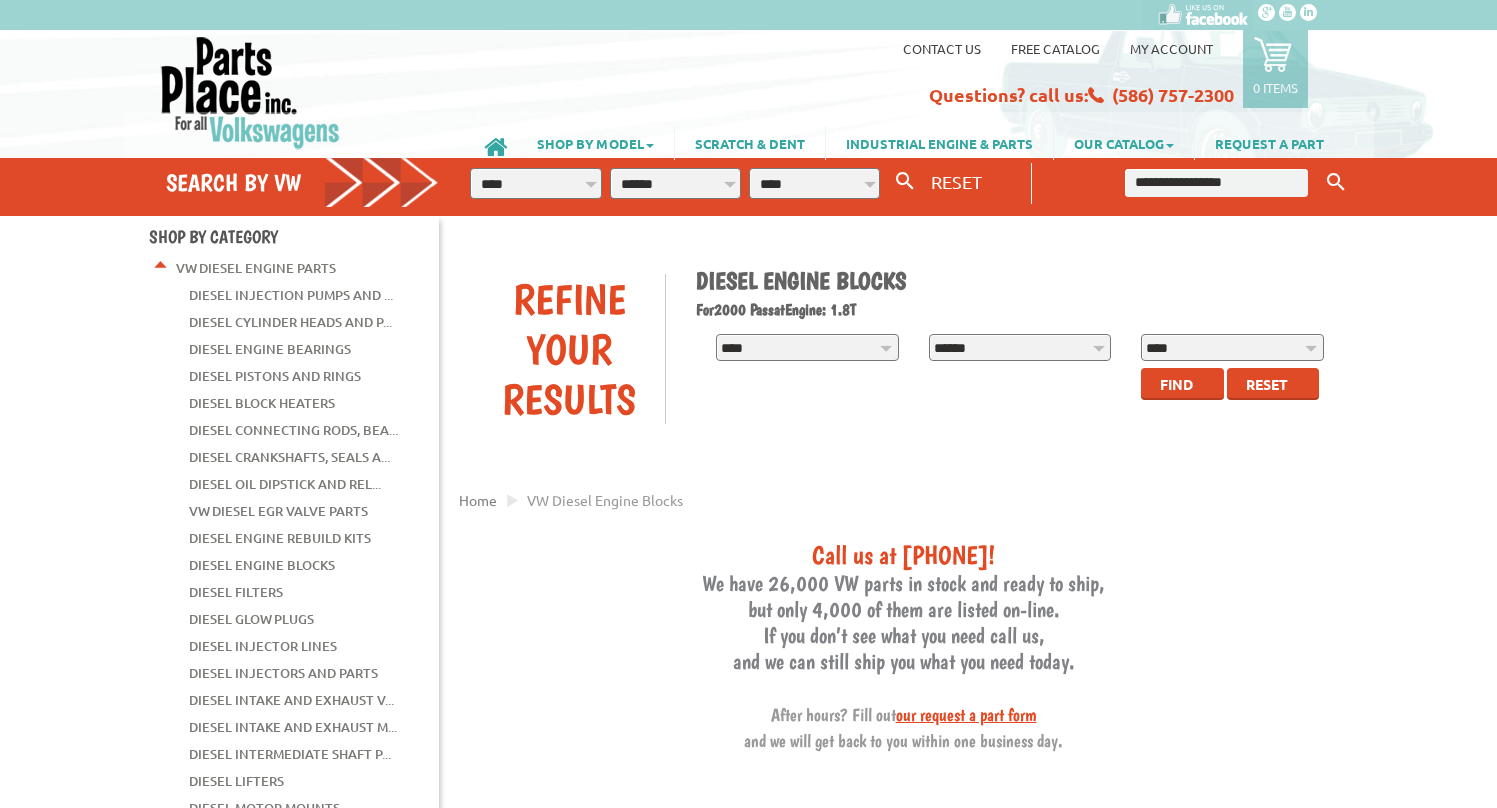 scroll, scrollTop: 0, scrollLeft: 0, axis: both 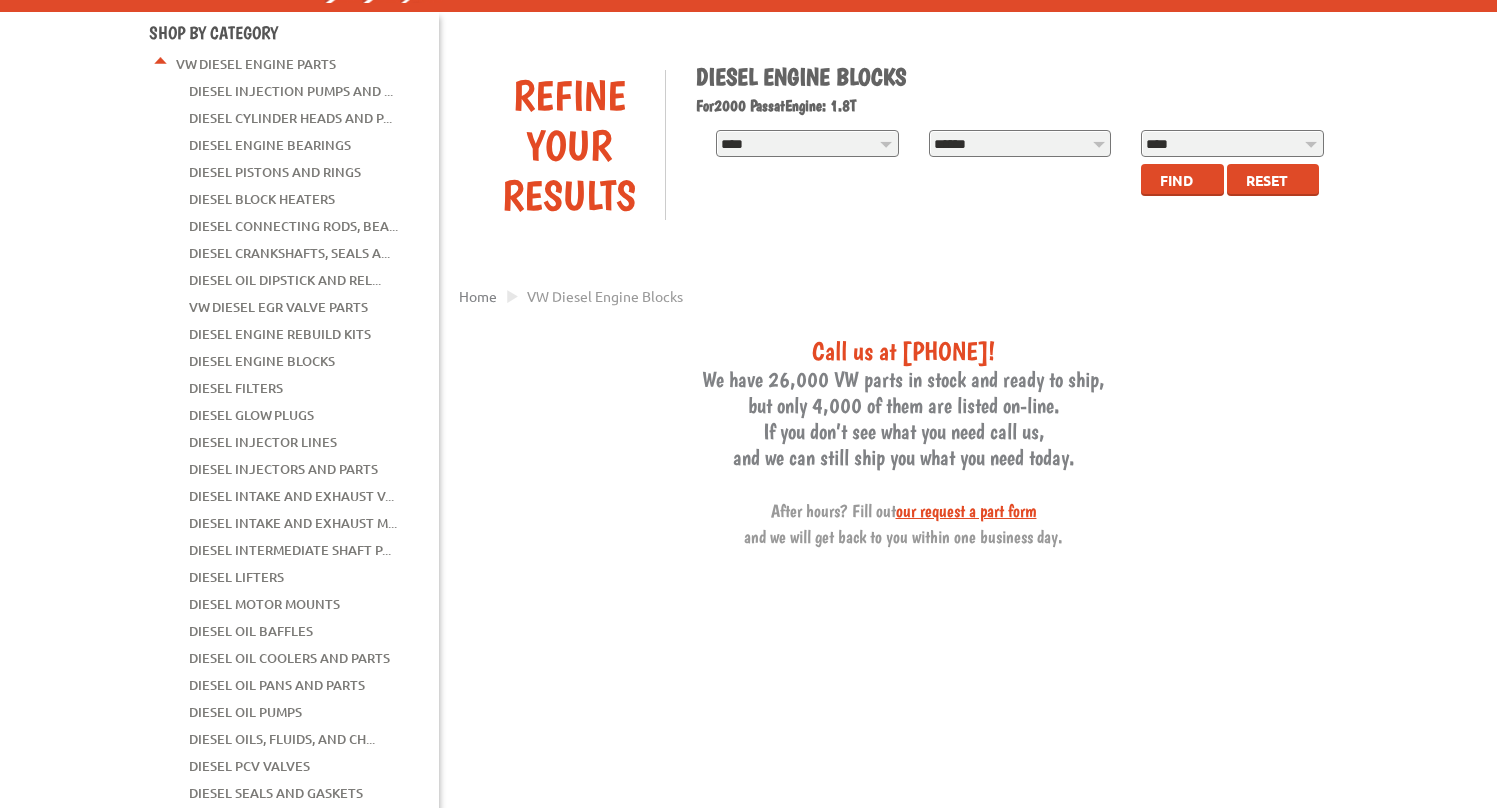 click on "Home
VW diesel engine blocks" at bounding box center [904, 296] 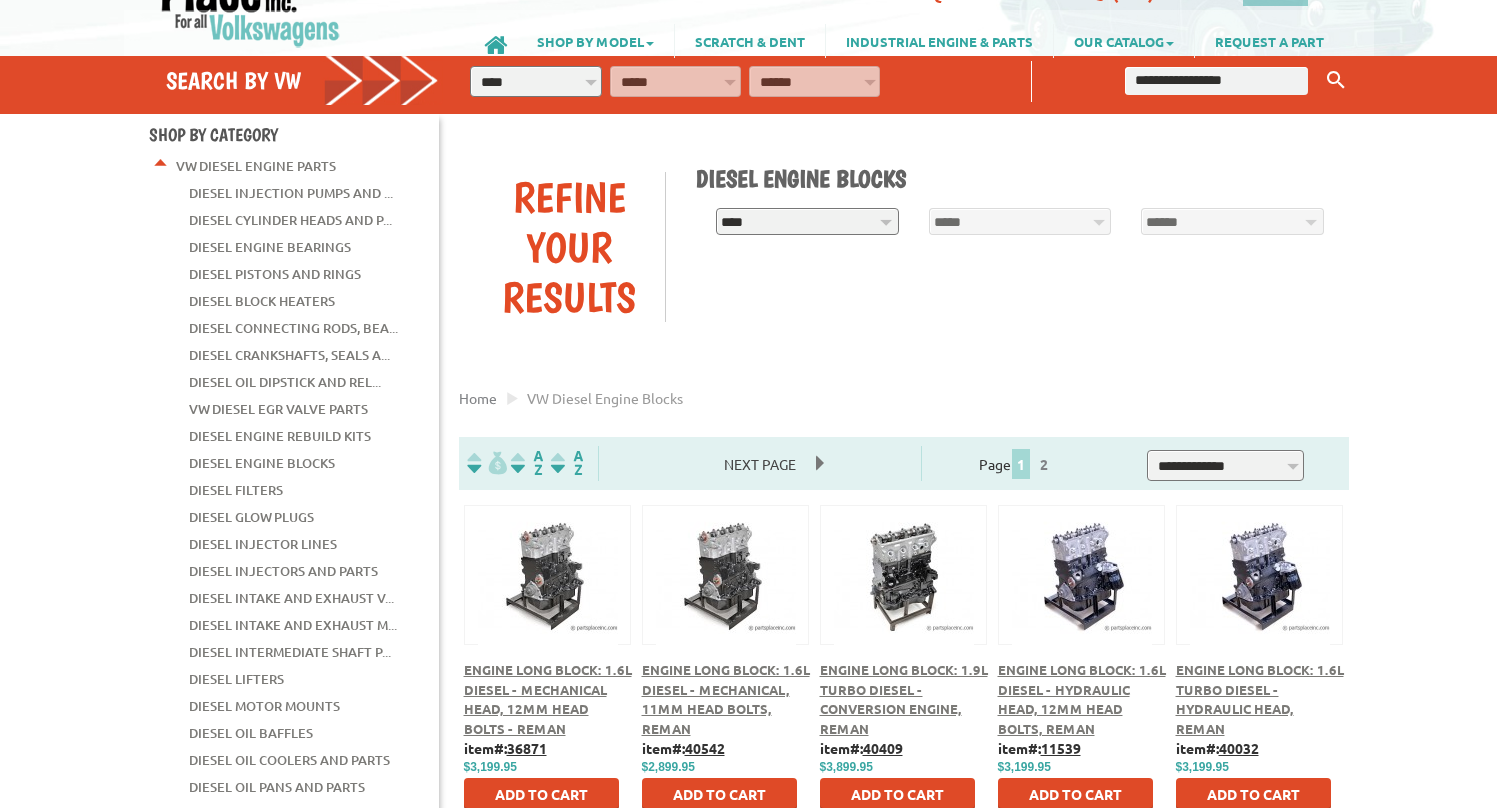 scroll, scrollTop: 306, scrollLeft: 0, axis: vertical 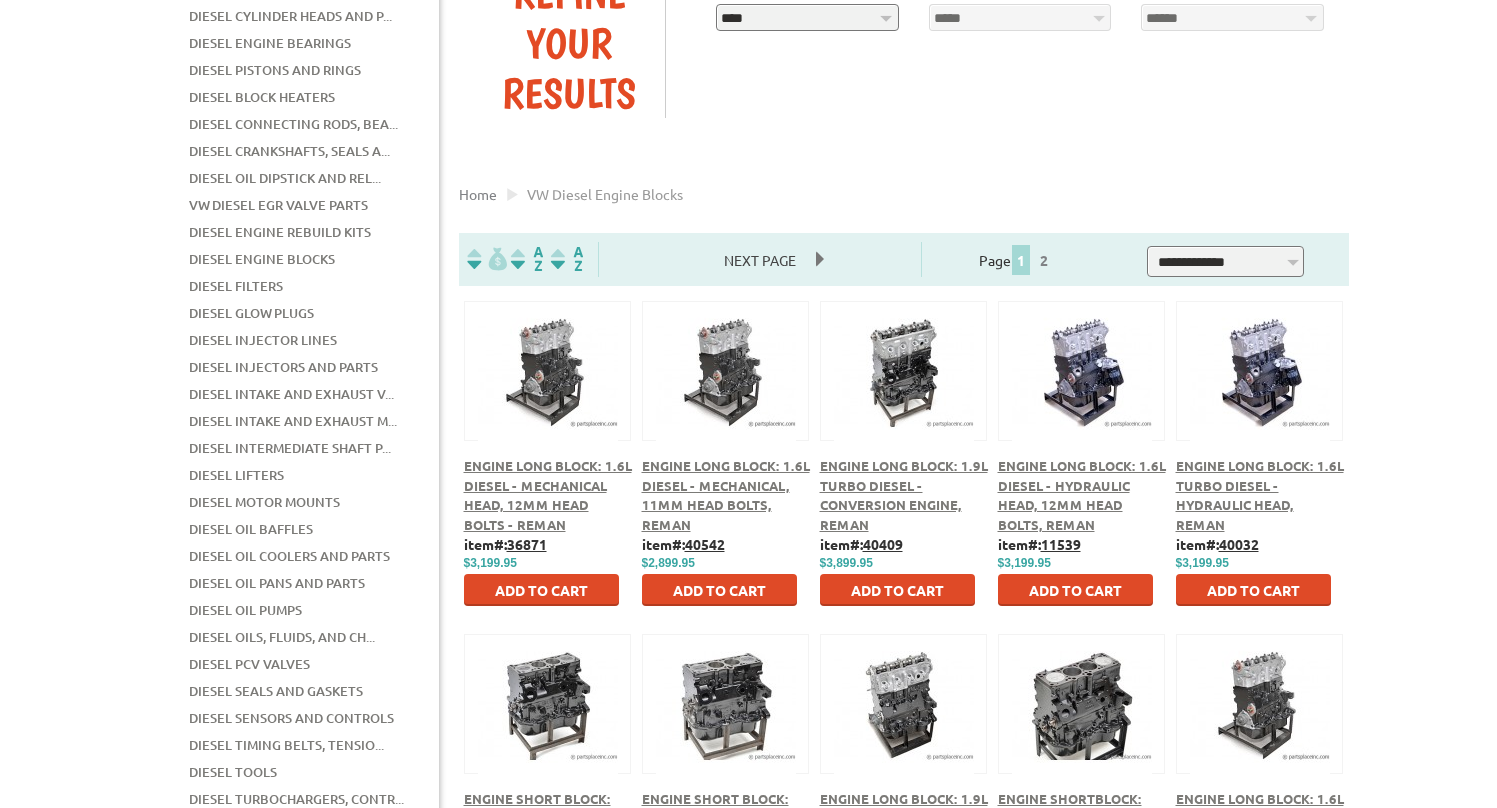 click at bounding box center (487, 258) 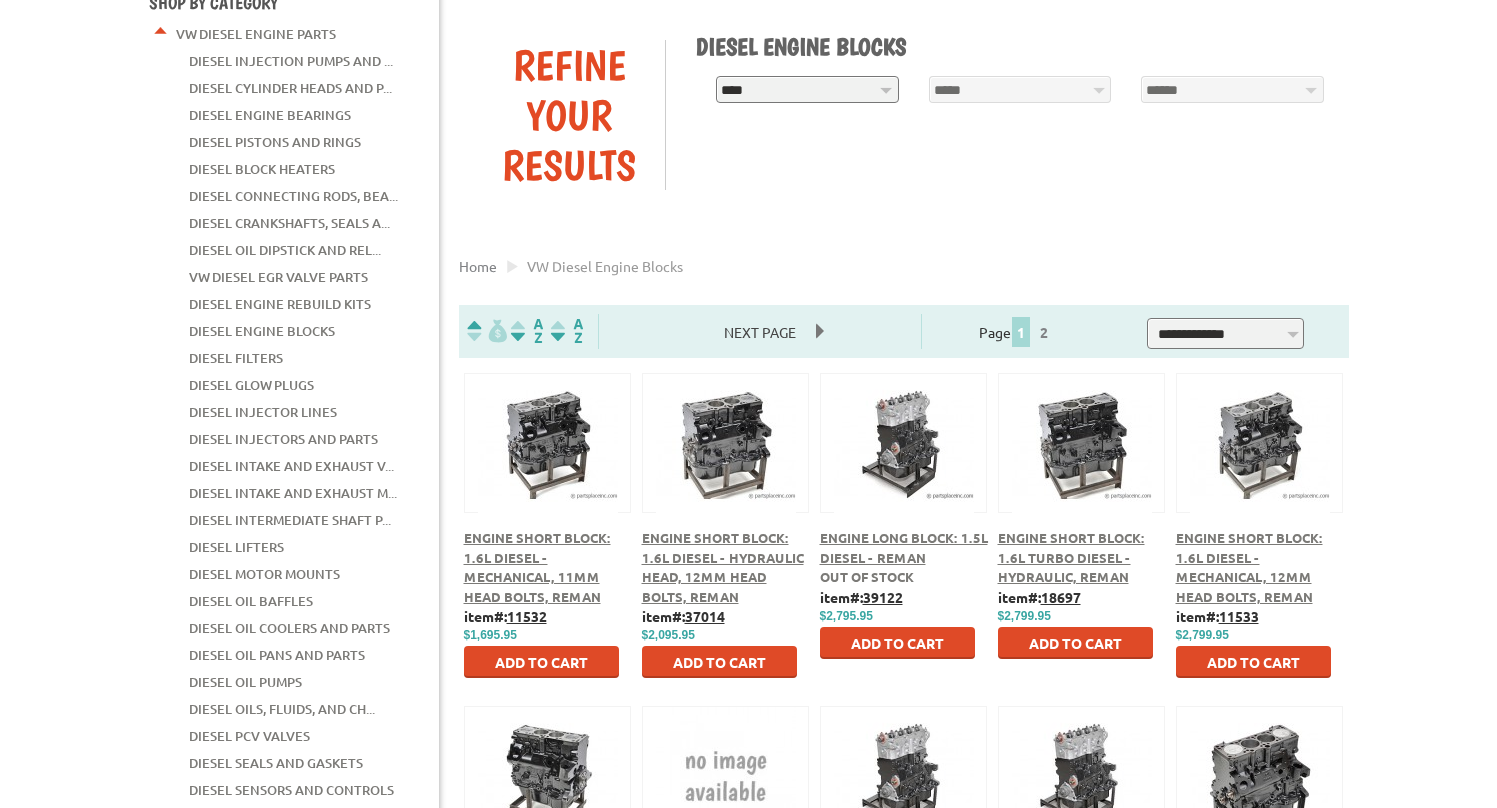 scroll, scrollTop: 204, scrollLeft: 0, axis: vertical 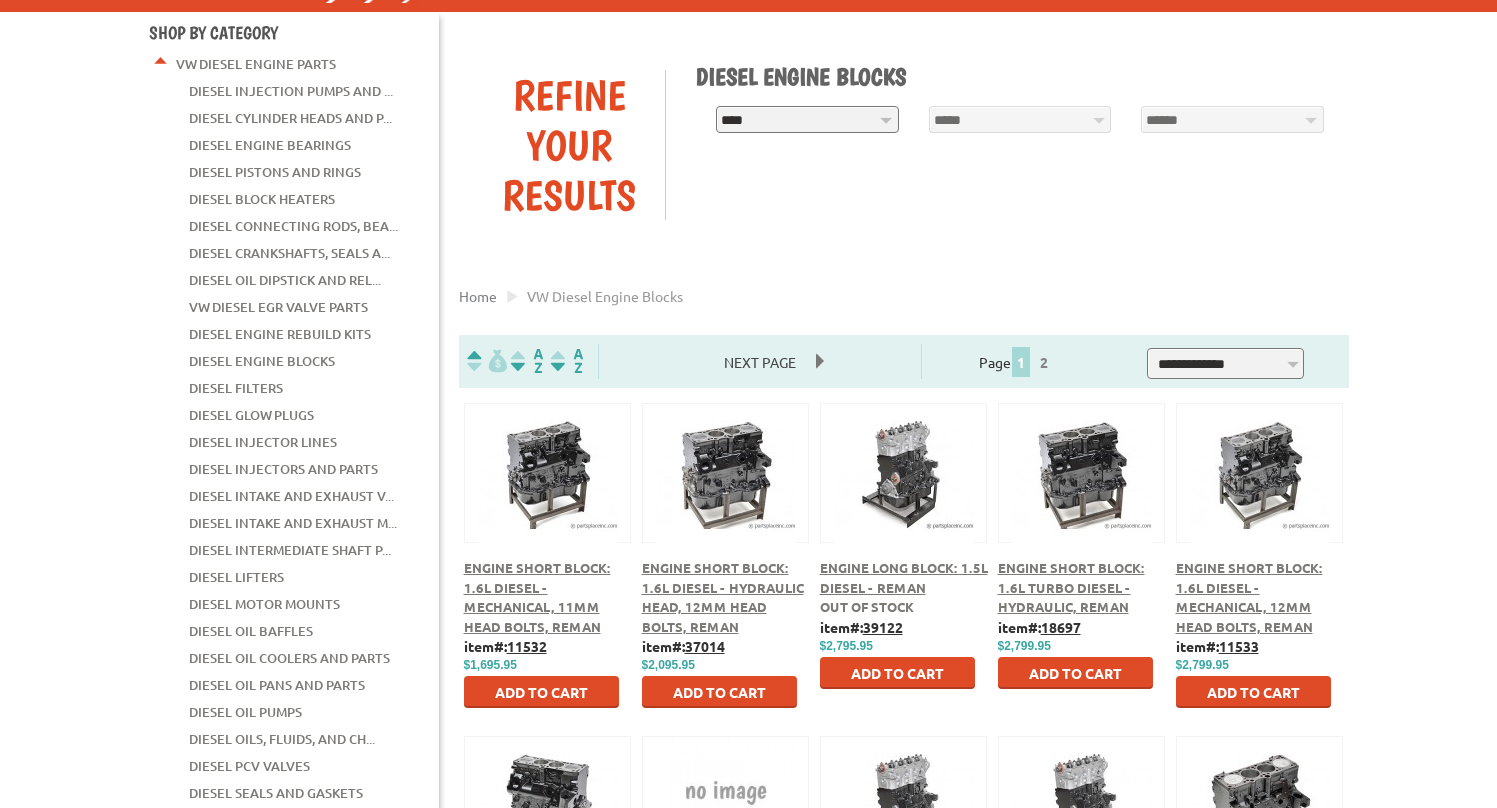 click at bounding box center [487, 360] 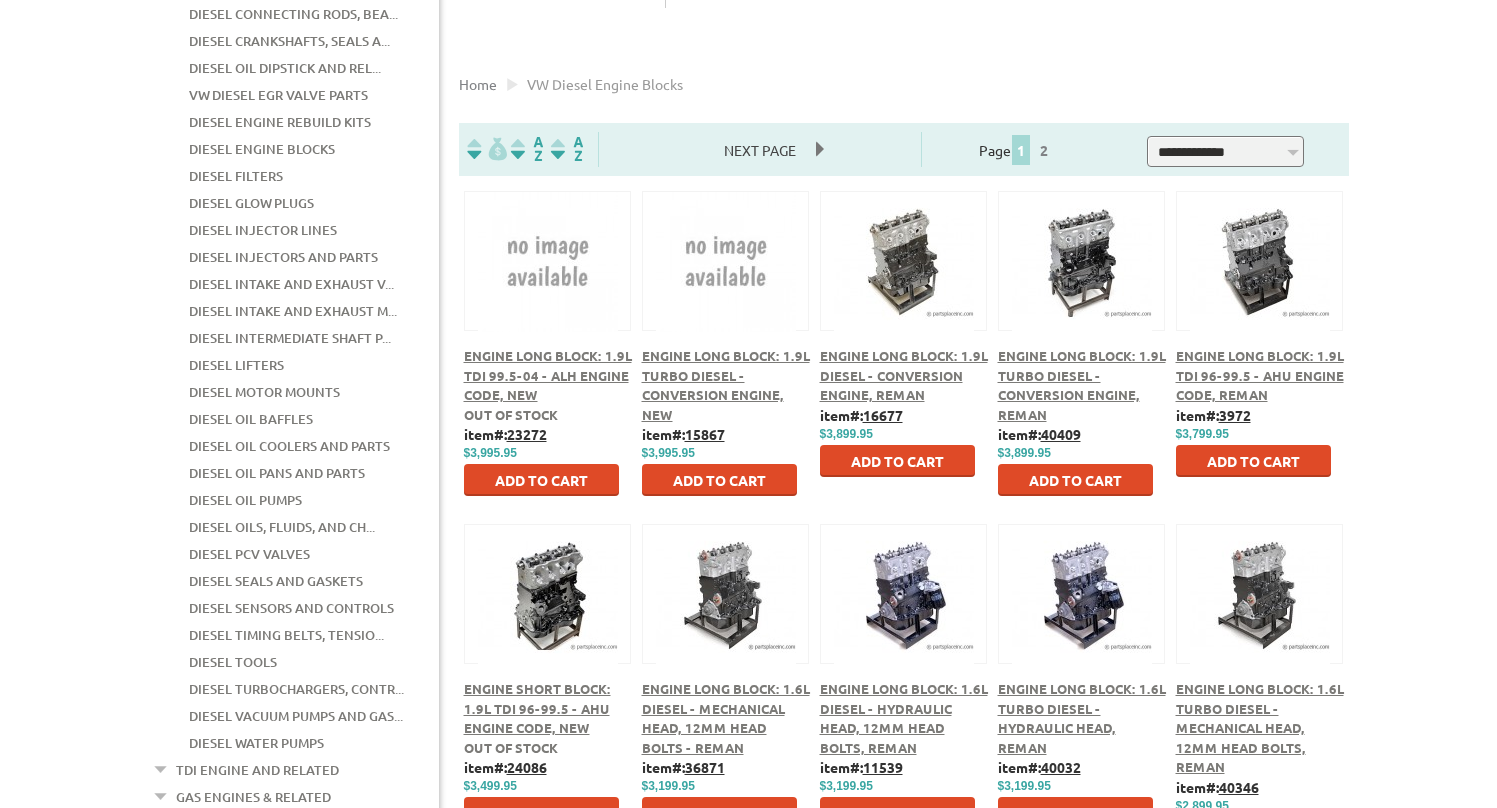 scroll, scrollTop: 408, scrollLeft: 0, axis: vertical 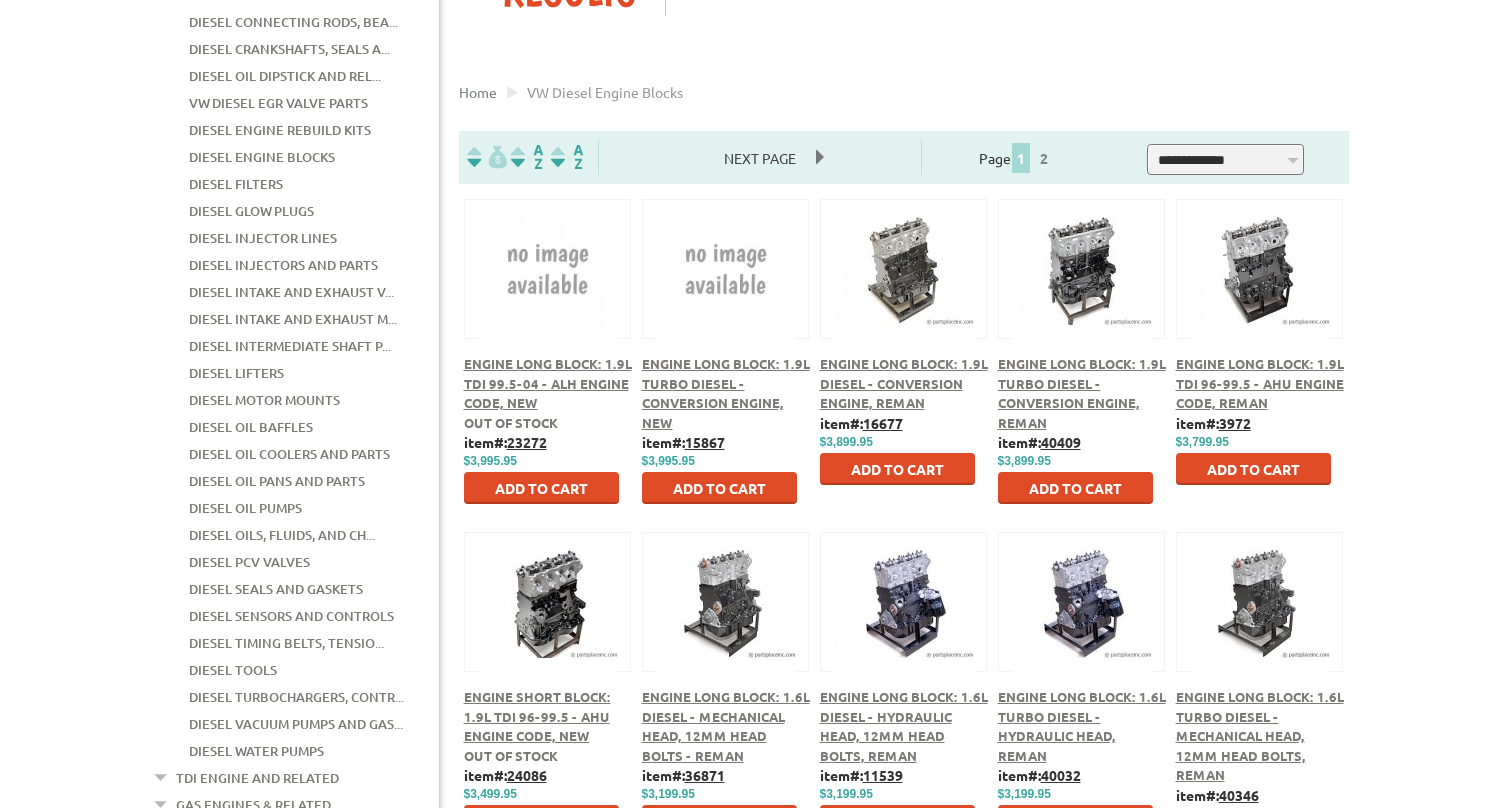 click on "Engine Long Block: 1.9L Turbo Diesel - Conversion Engine, New" at bounding box center [726, 393] 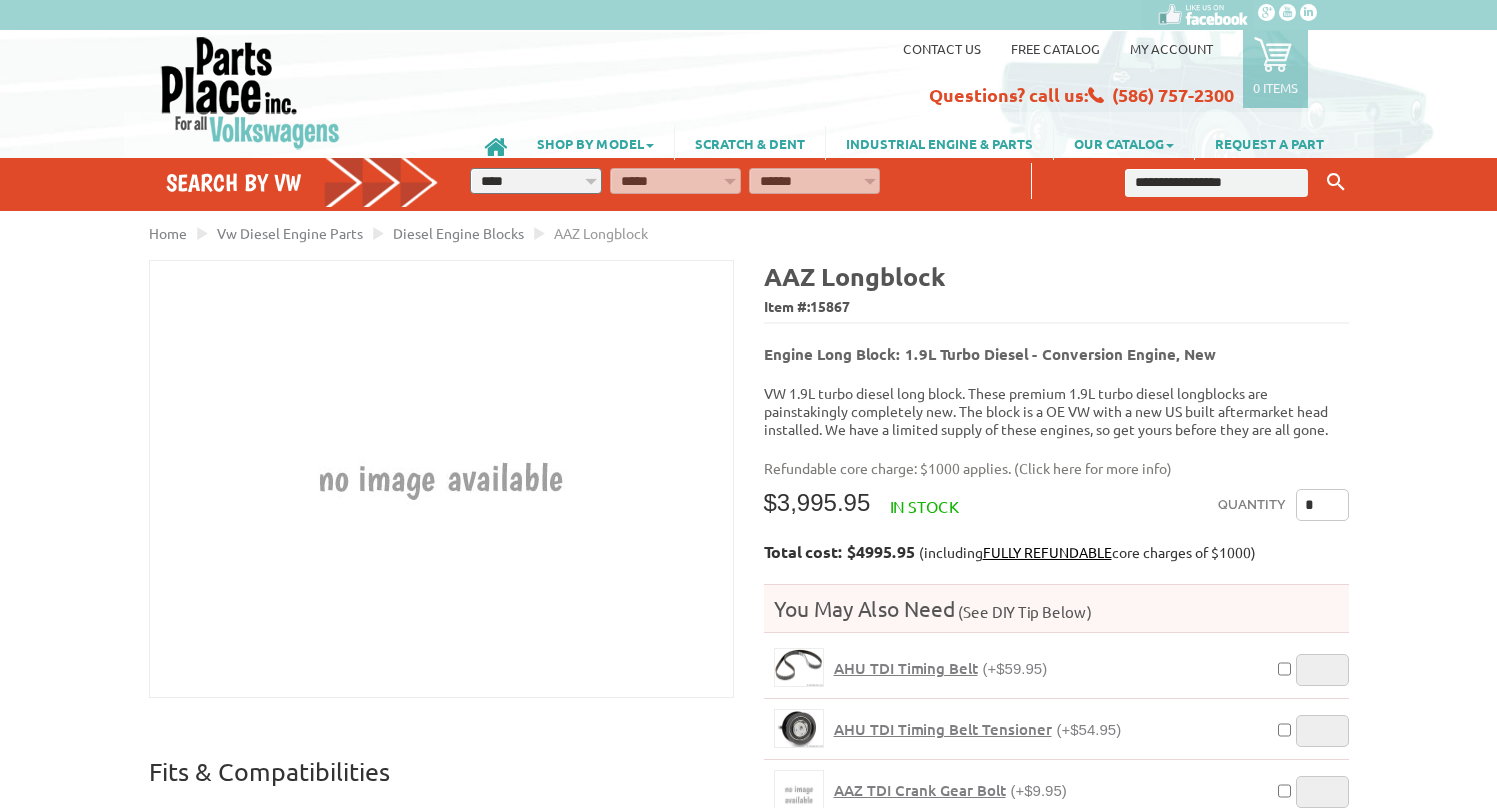 scroll, scrollTop: 0, scrollLeft: 0, axis: both 